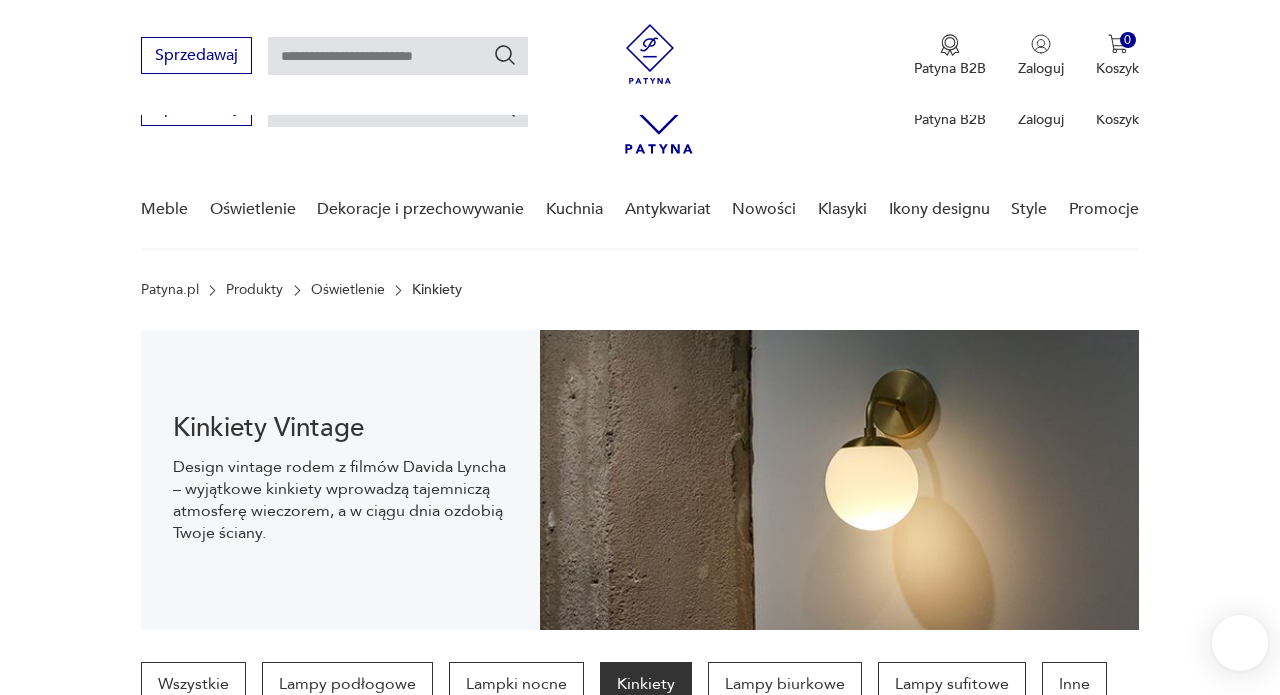 scroll, scrollTop: 812, scrollLeft: 0, axis: vertical 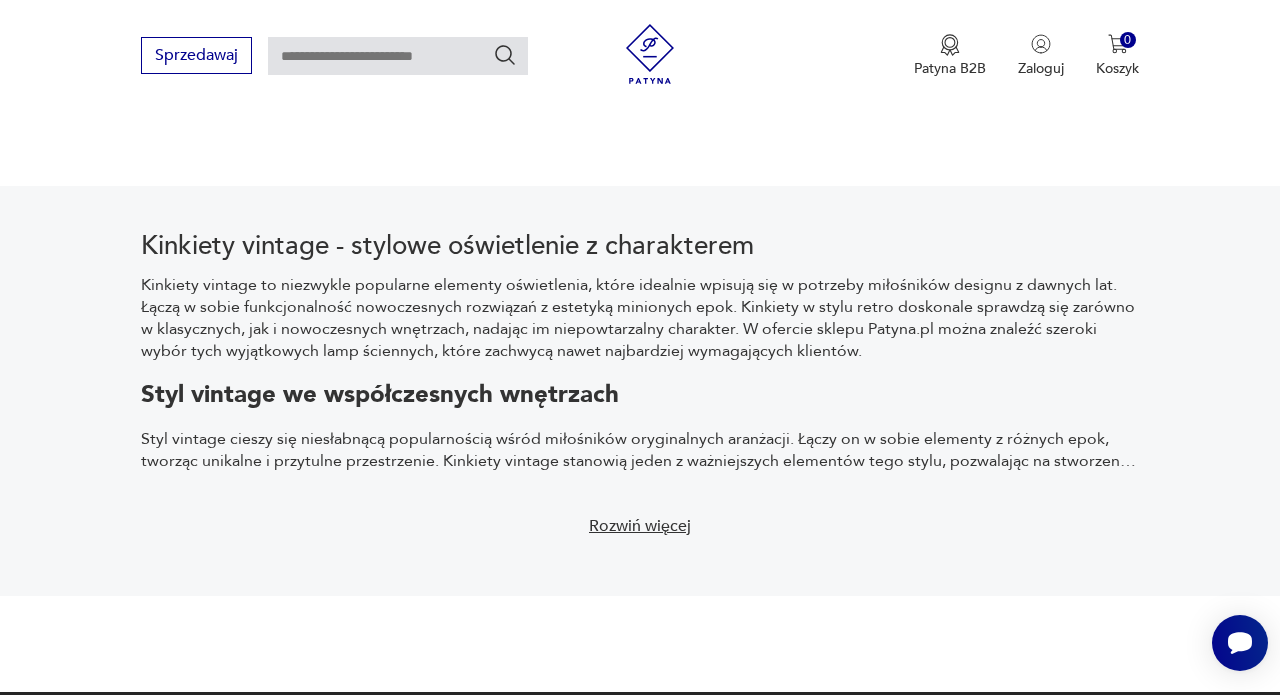 click on "2" at bounding box center [723, 72] 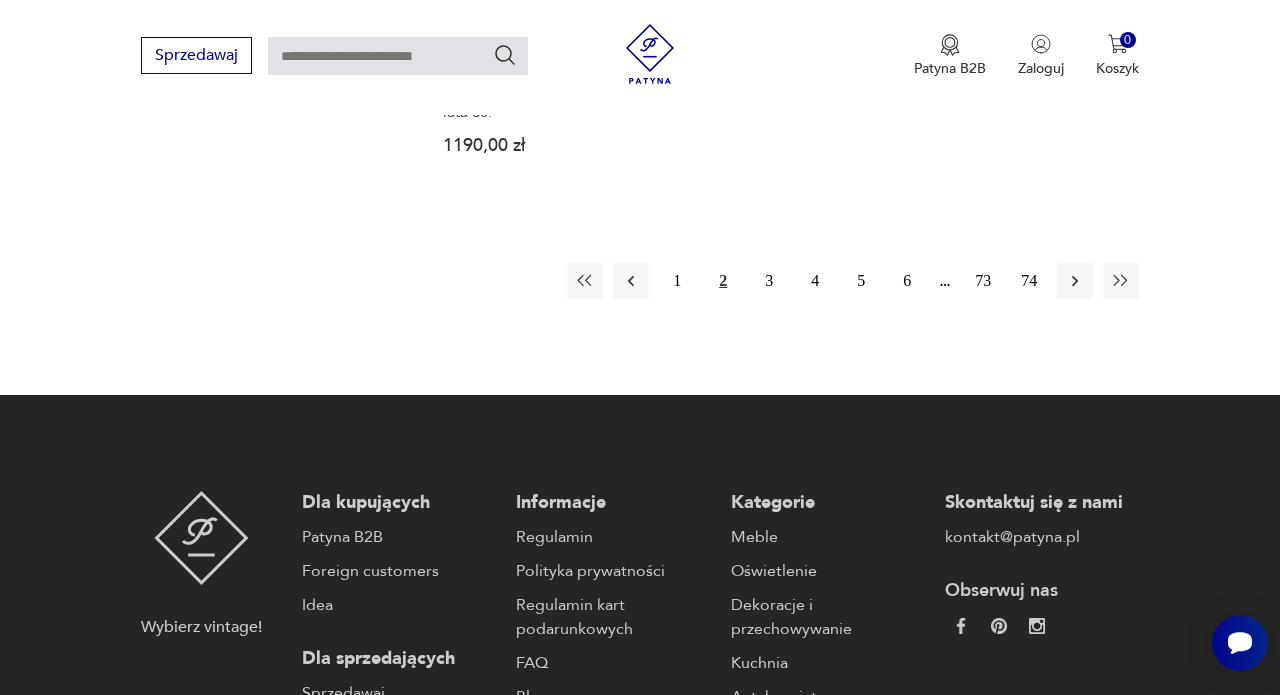 scroll, scrollTop: 2996, scrollLeft: 0, axis: vertical 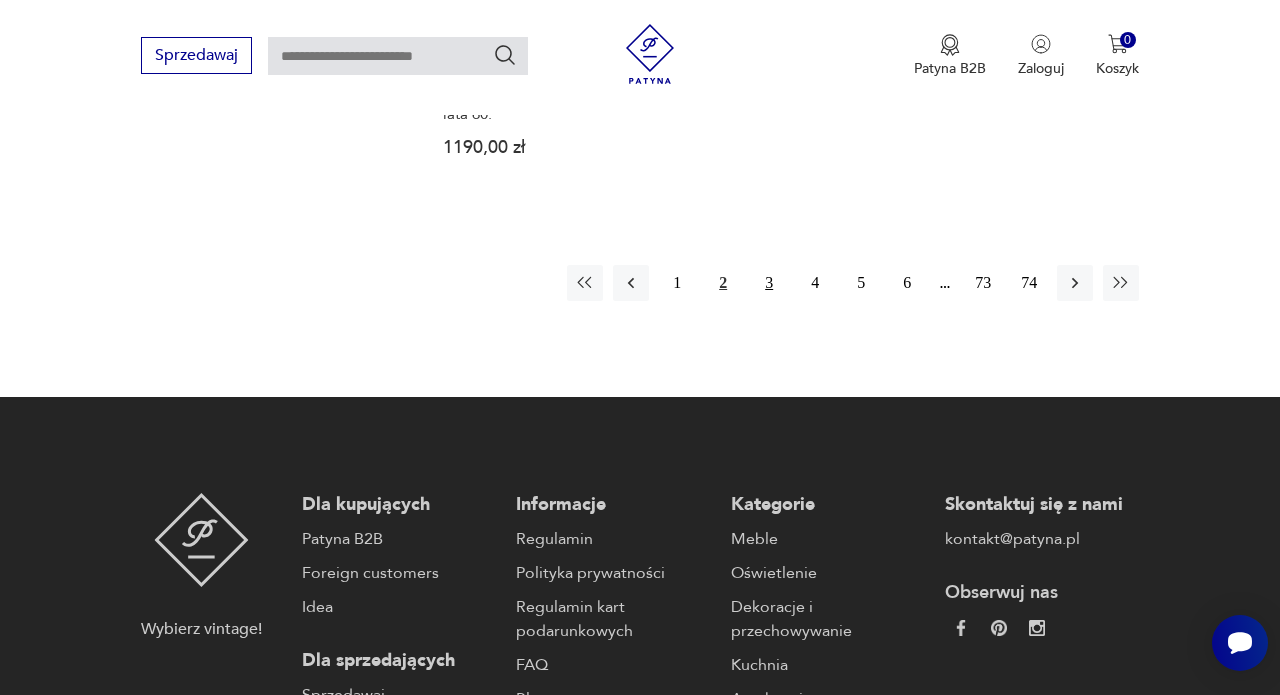 click on "3" at bounding box center [769, 283] 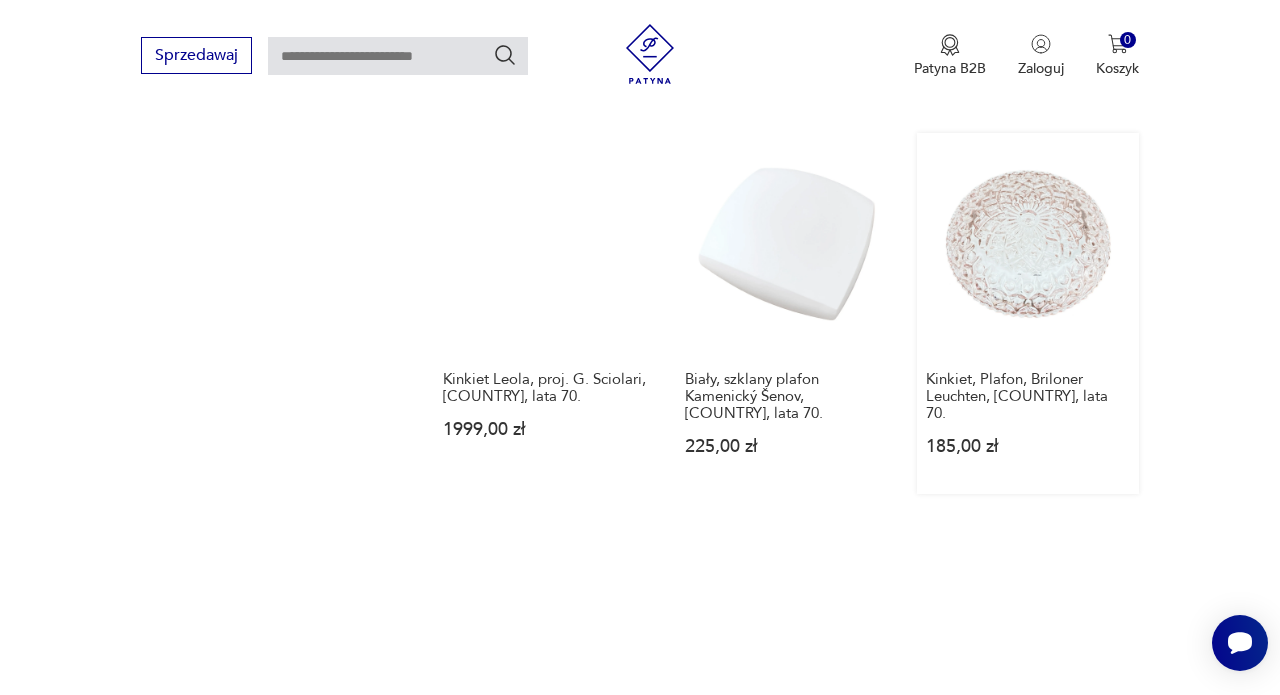 scroll, scrollTop: 2796, scrollLeft: 0, axis: vertical 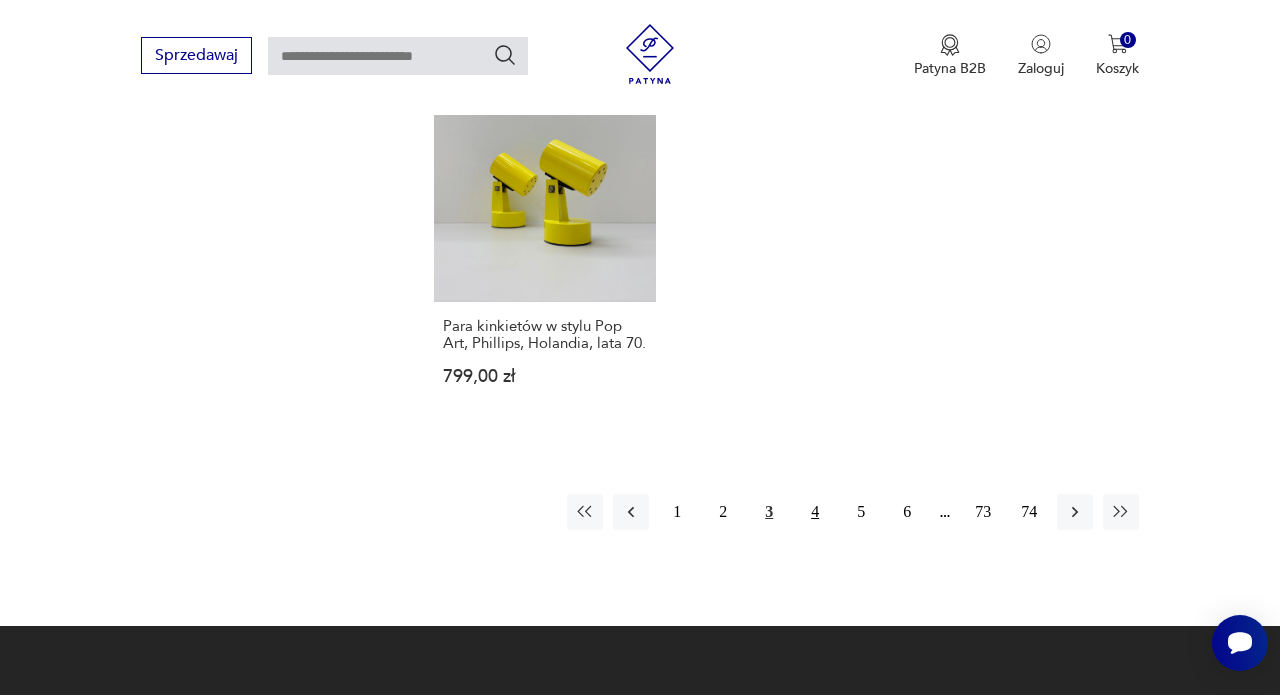 click on "4" at bounding box center (815, 512) 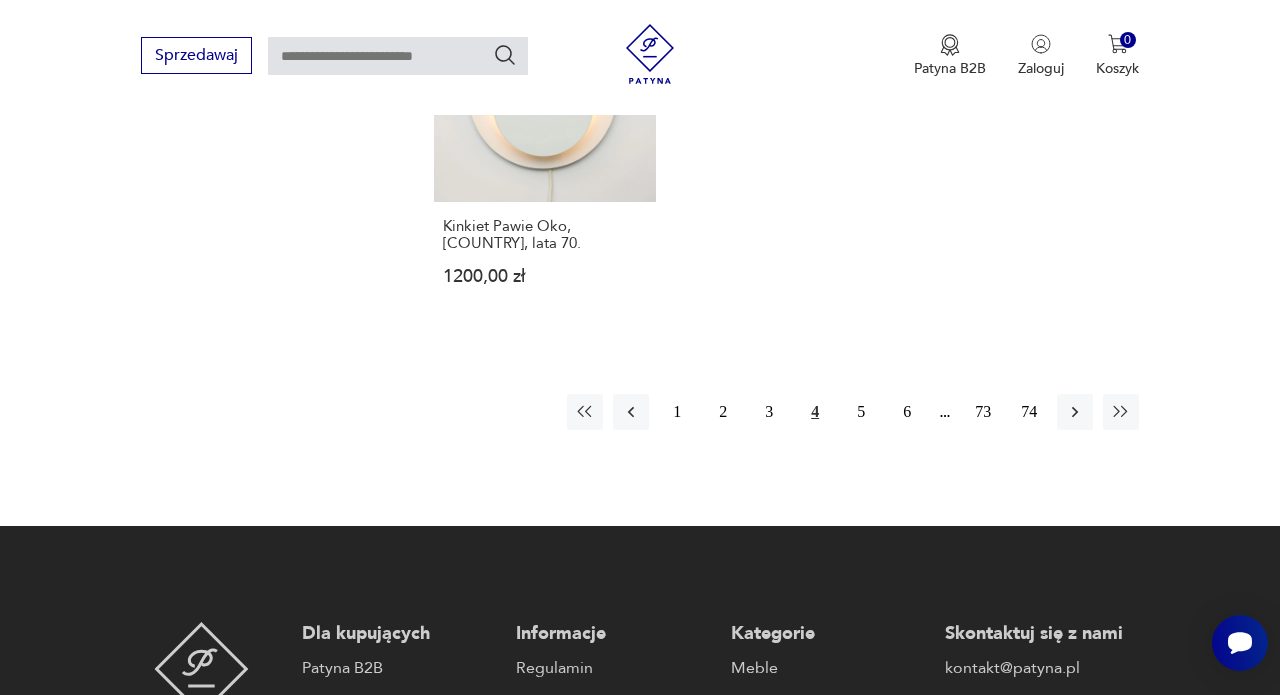 scroll, scrollTop: 2899, scrollLeft: 0, axis: vertical 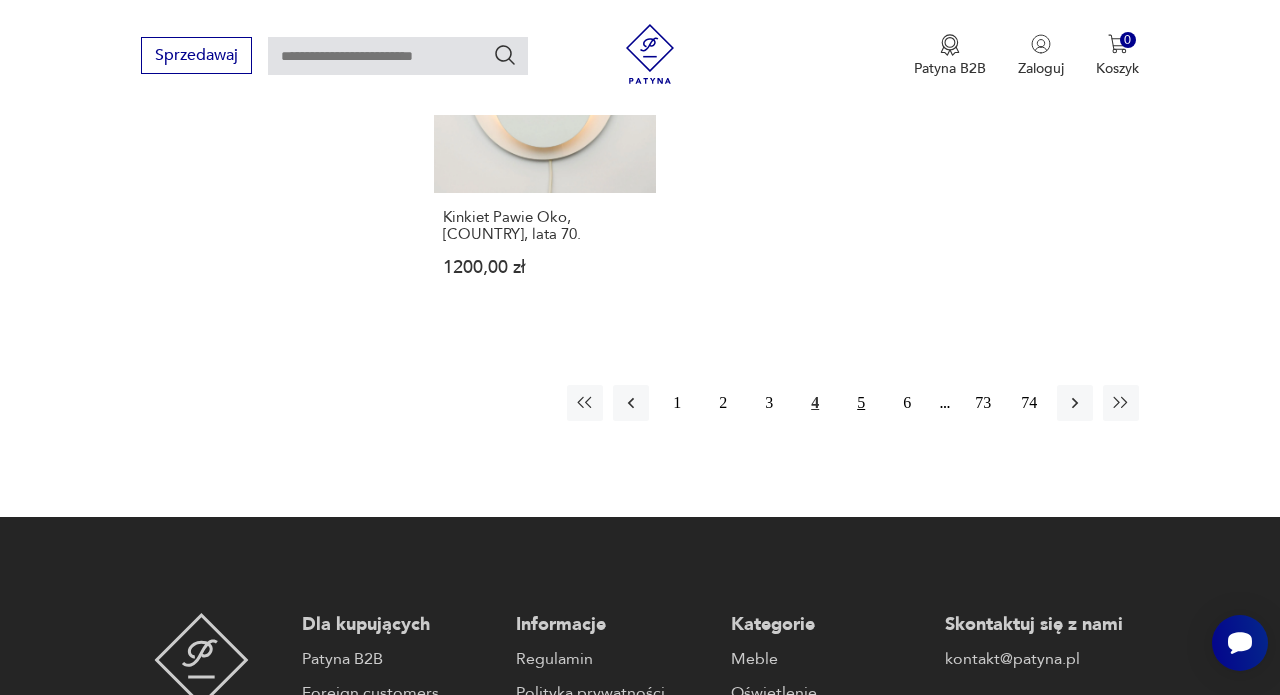 click on "5" at bounding box center [861, 403] 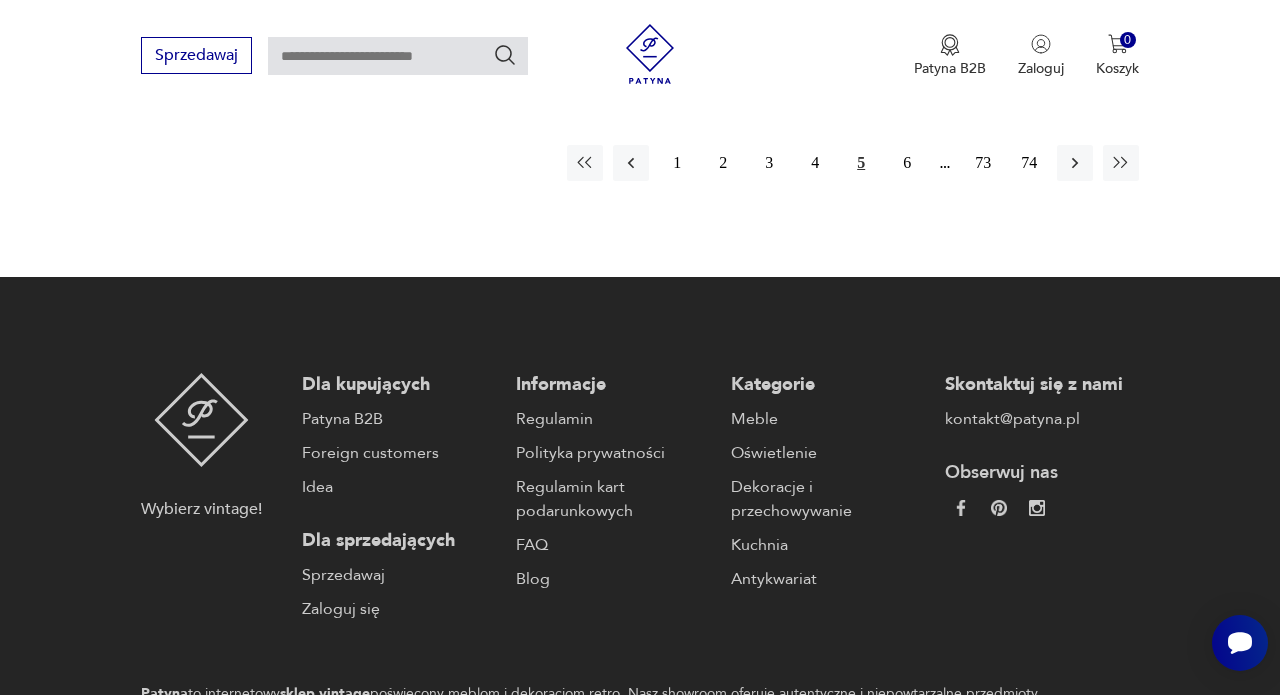 scroll, scrollTop: 3158, scrollLeft: 0, axis: vertical 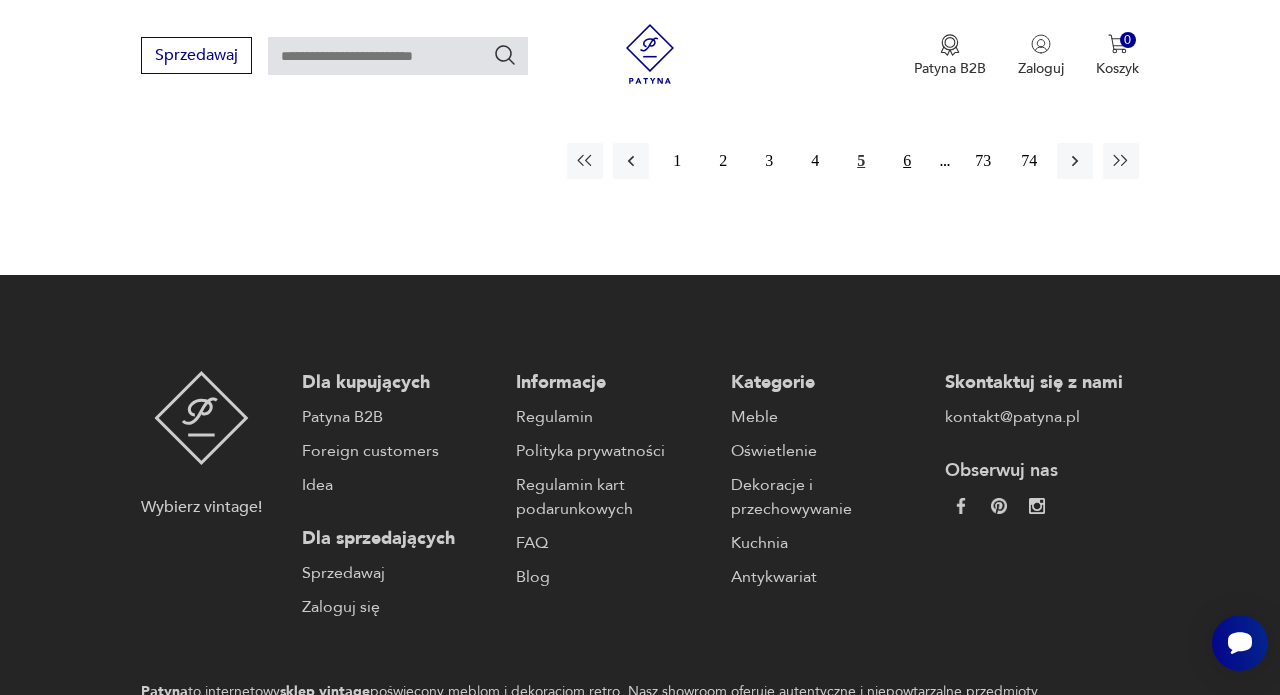 click on "6" at bounding box center (907, 161) 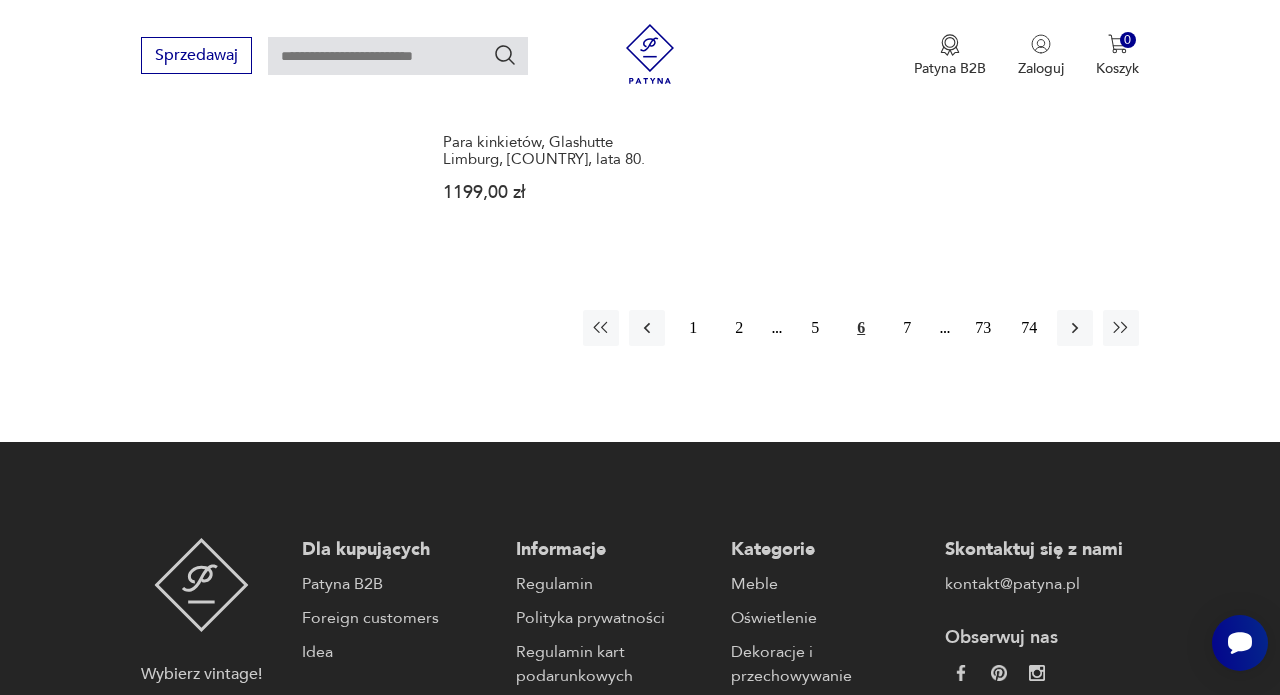 scroll, scrollTop: 2938, scrollLeft: 0, axis: vertical 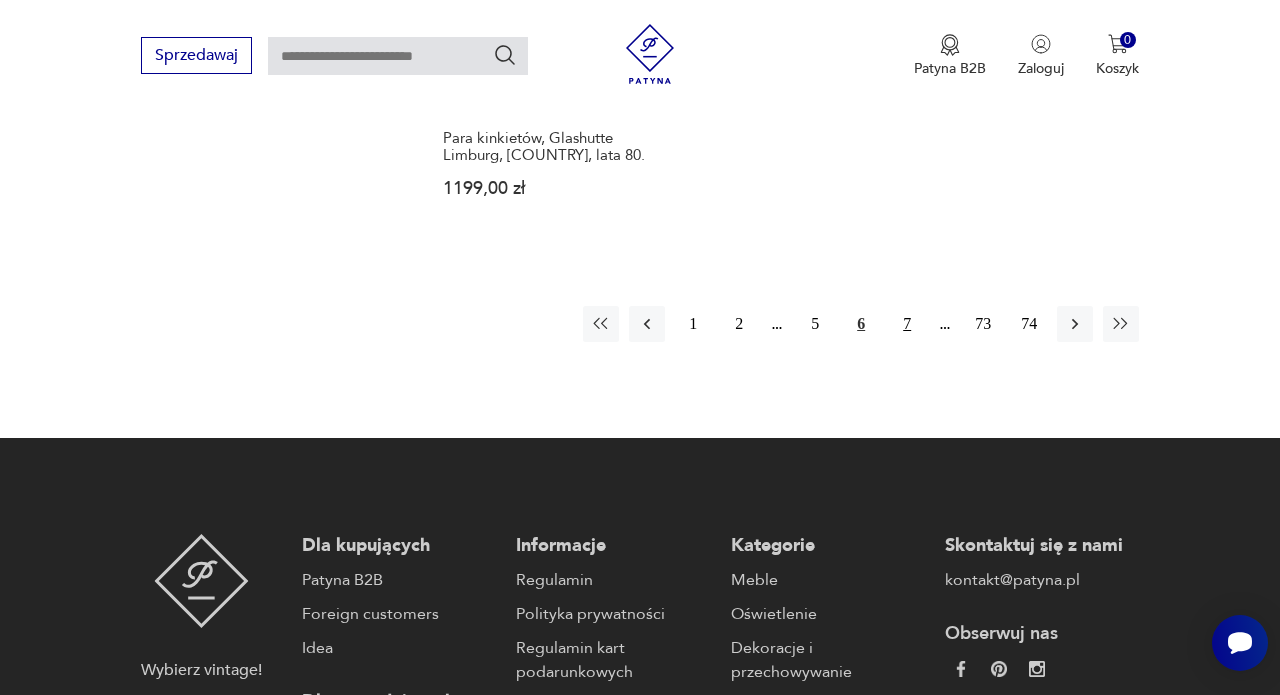 click on "7" at bounding box center [907, 324] 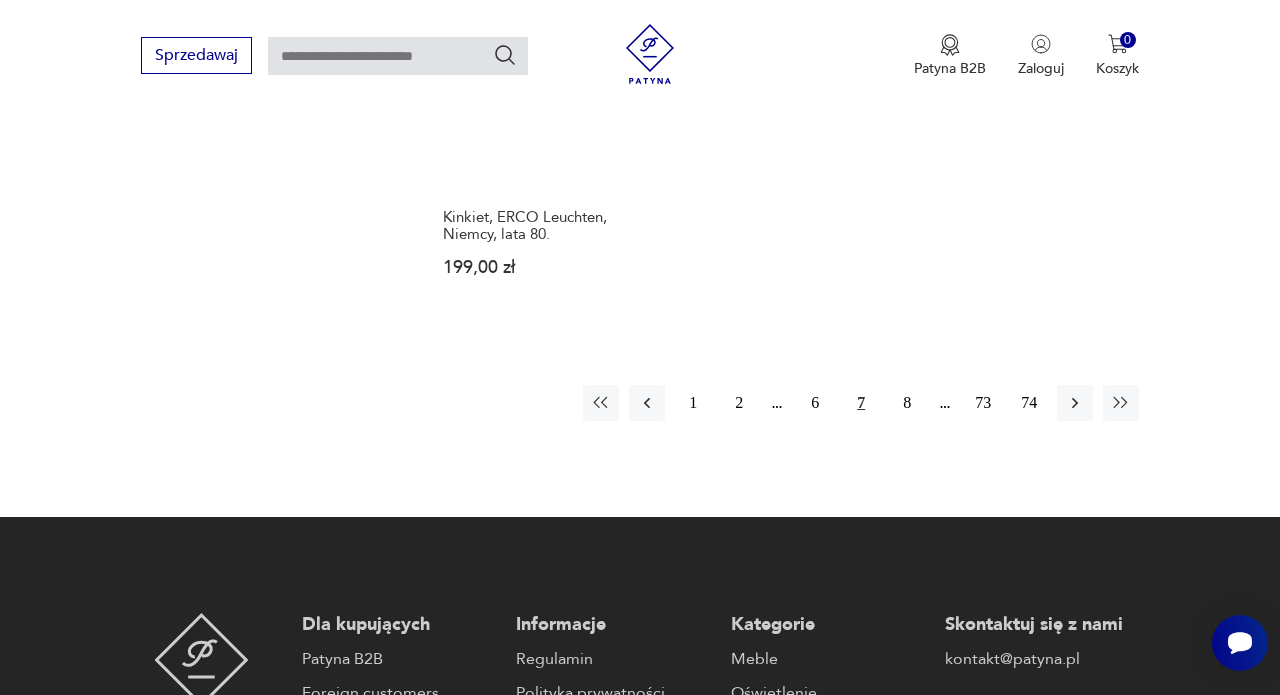 scroll, scrollTop: 2876, scrollLeft: 0, axis: vertical 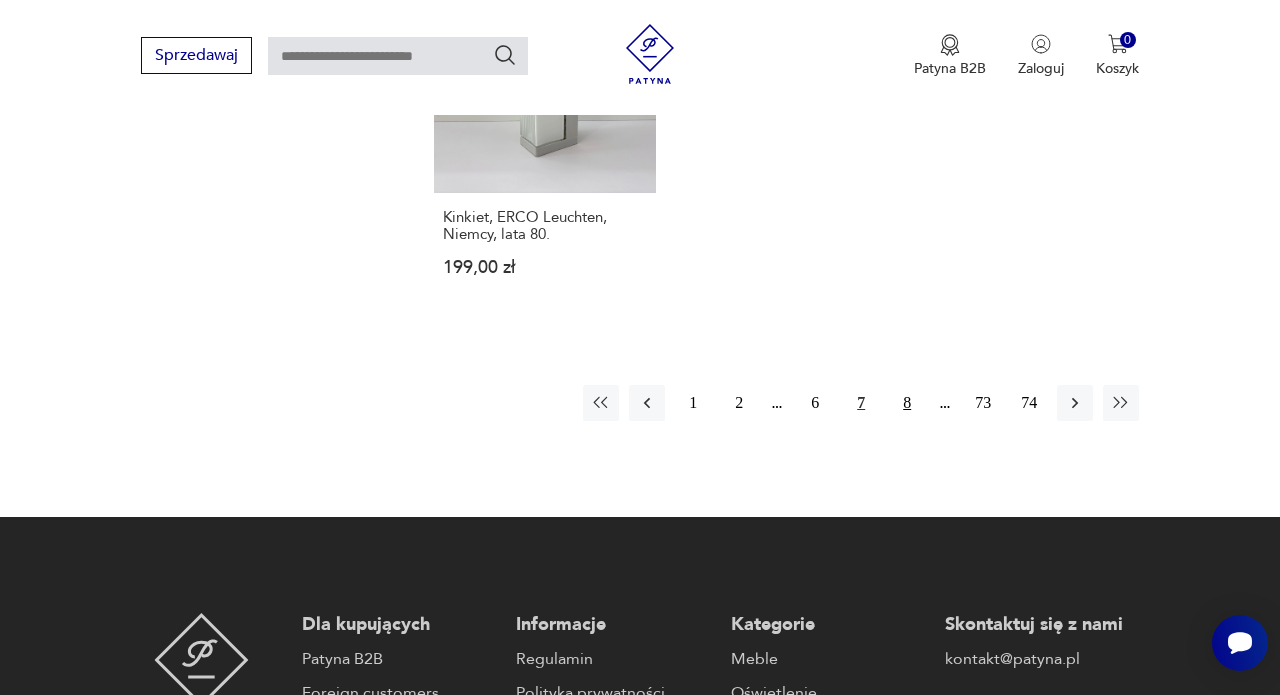 click on "8" at bounding box center [907, 403] 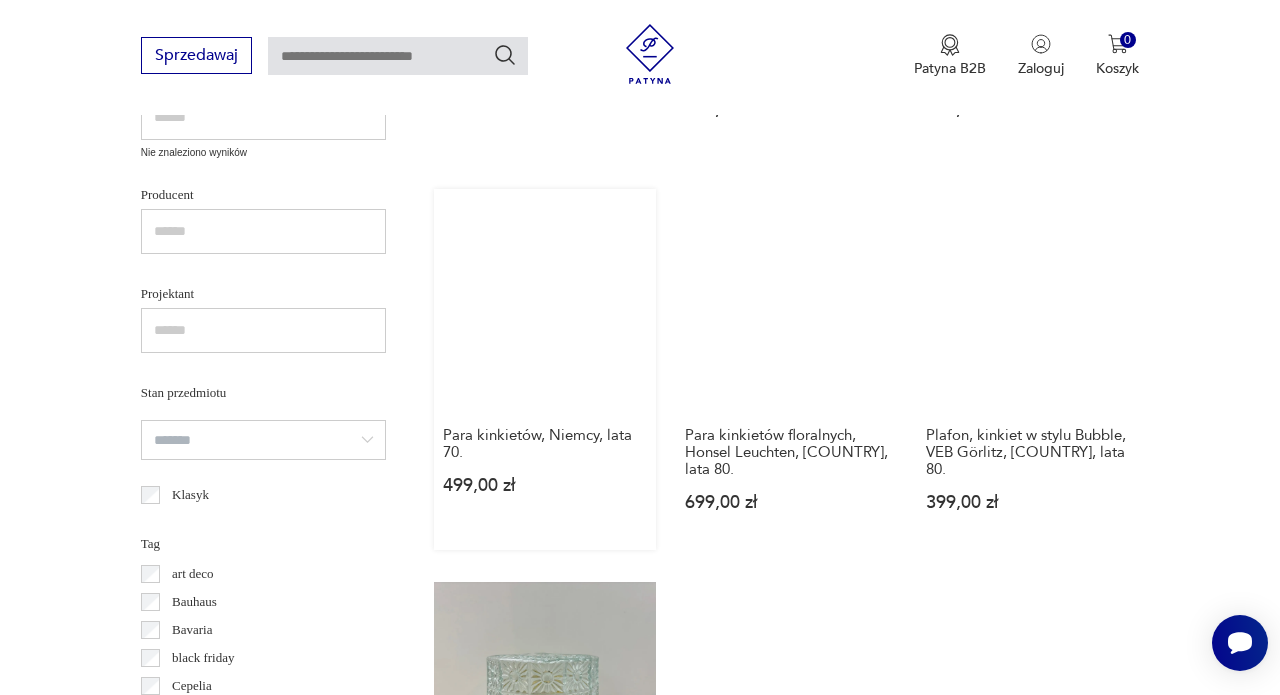 scroll, scrollTop: 1087, scrollLeft: 0, axis: vertical 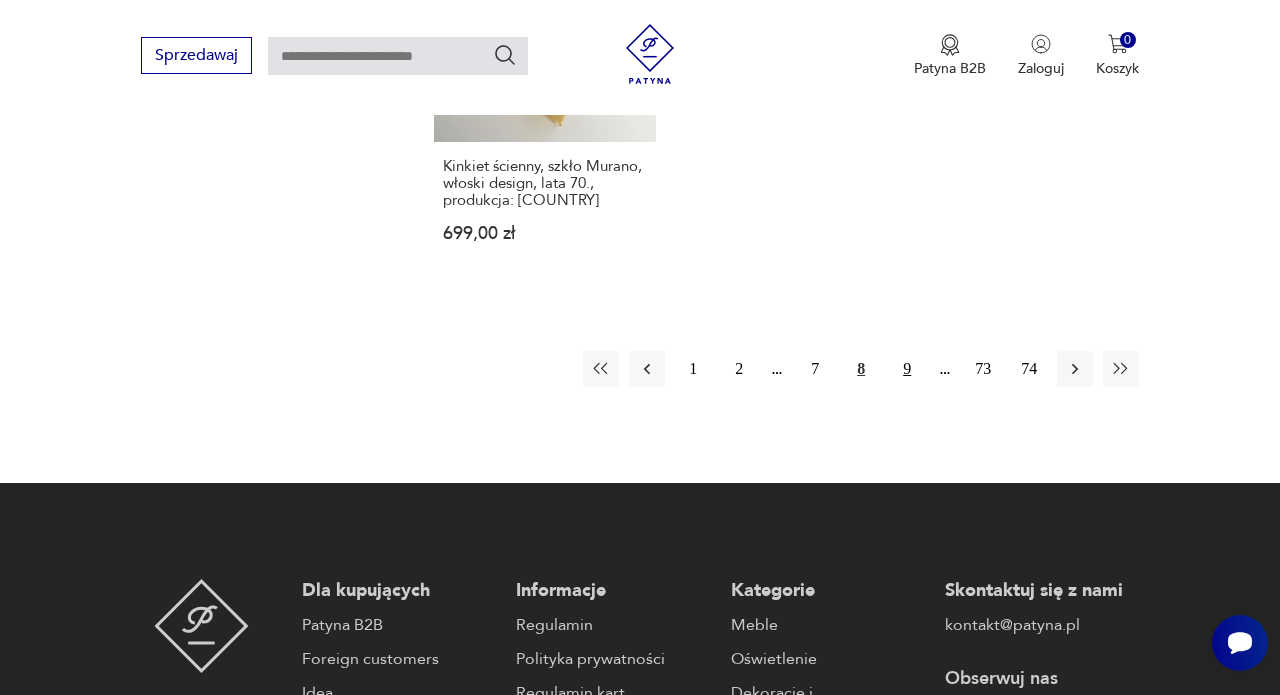 click on "9" at bounding box center [907, 369] 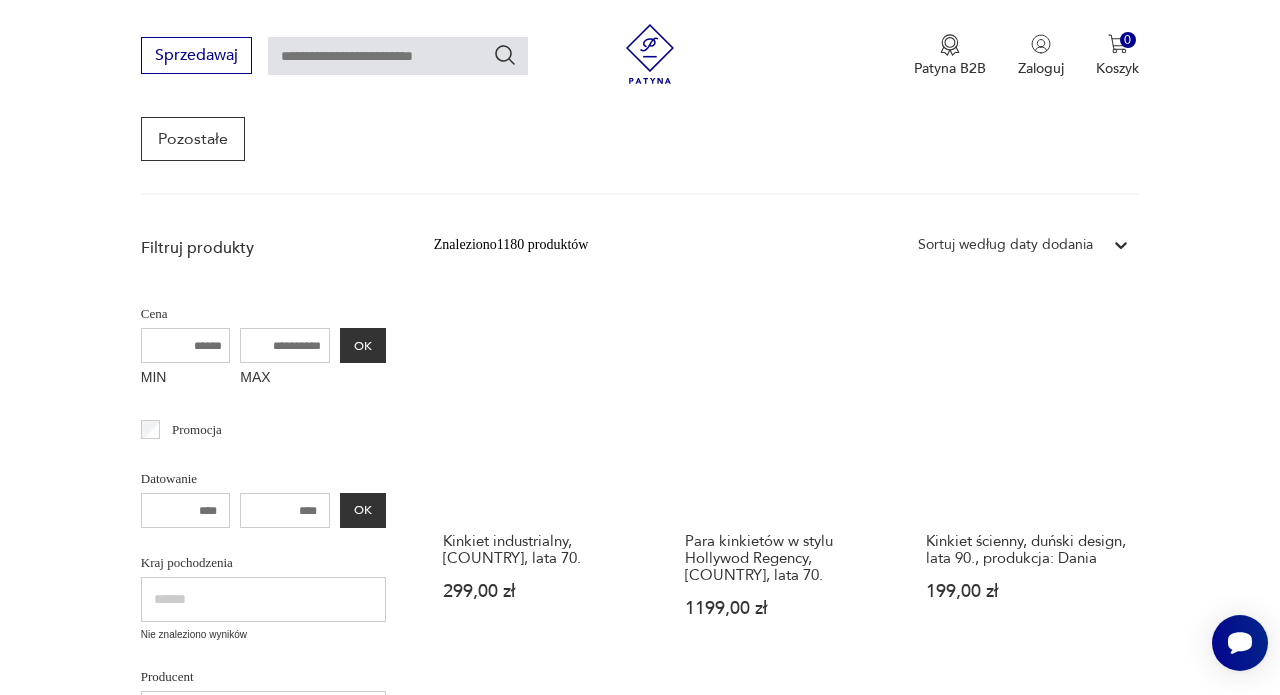 scroll, scrollTop: 606, scrollLeft: 1, axis: both 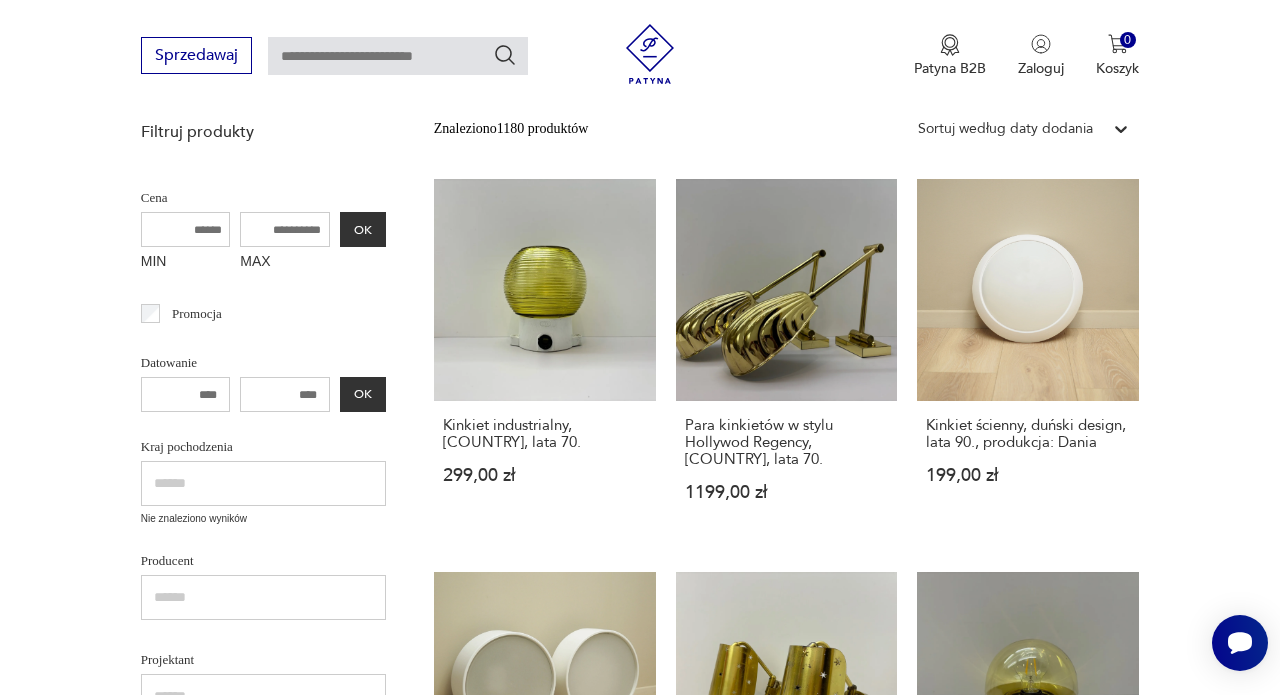drag, startPoint x: 251, startPoint y: 233, endPoint x: 79, endPoint y: 217, distance: 172.74258 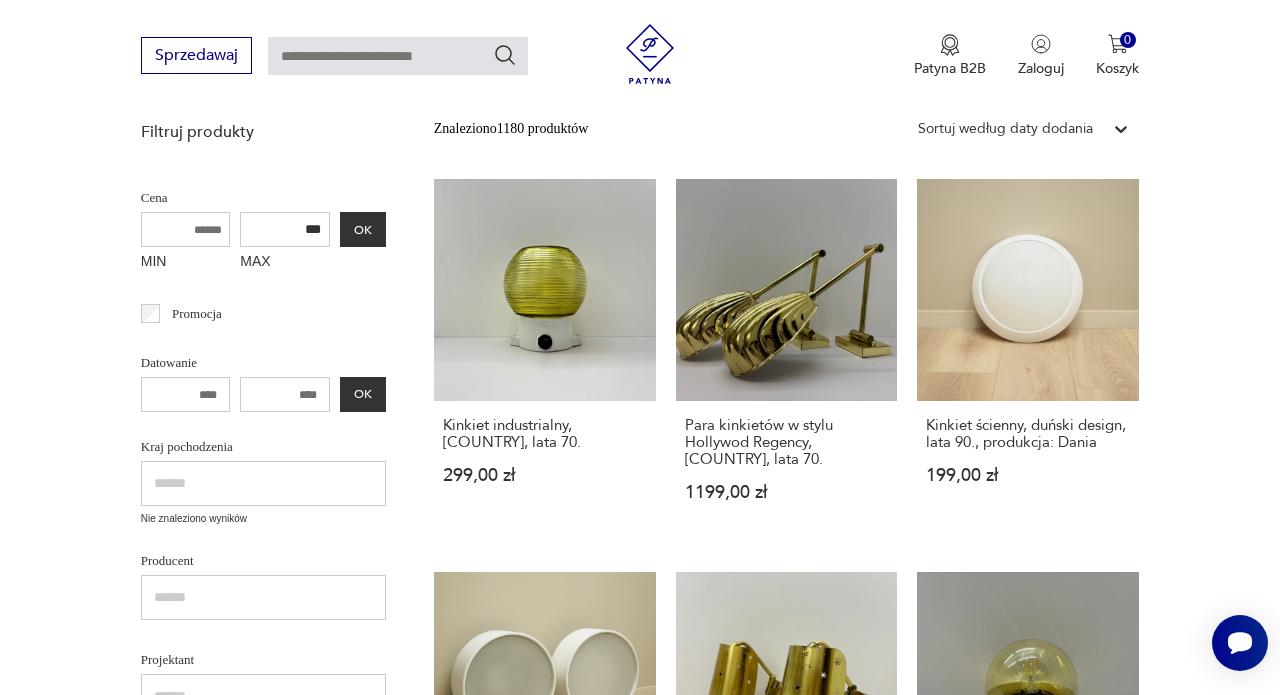 type on "***" 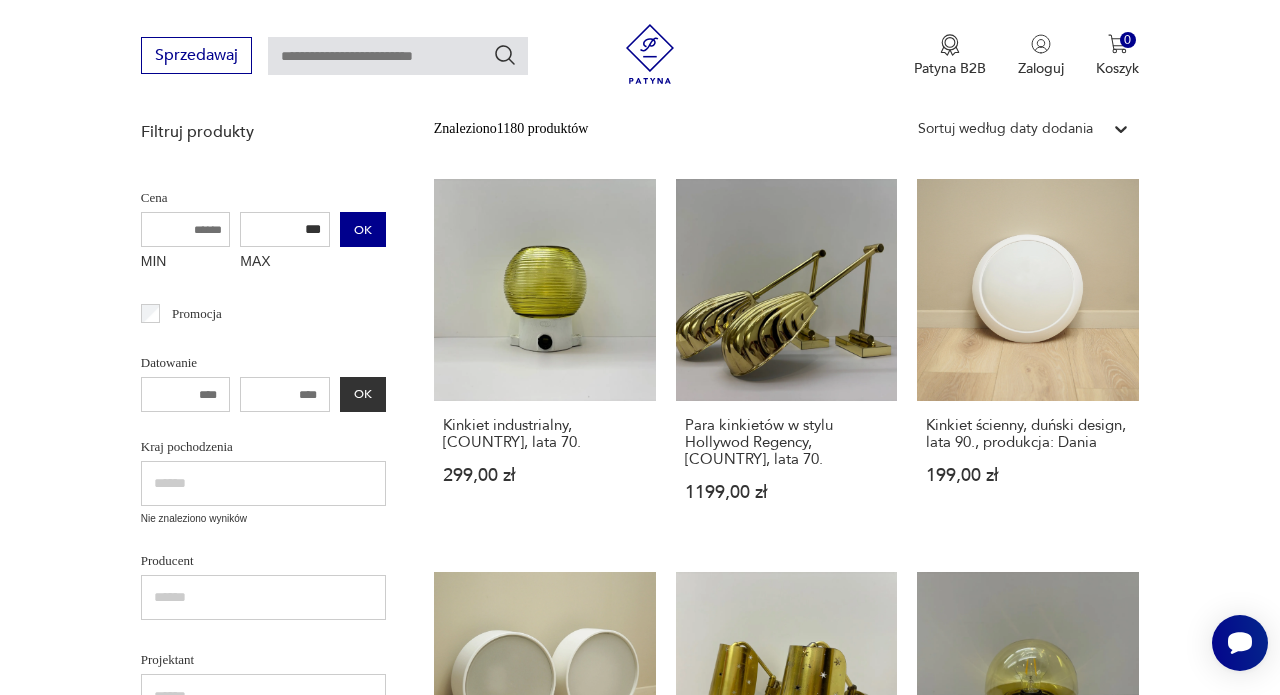 click on "OK" at bounding box center [363, 229] 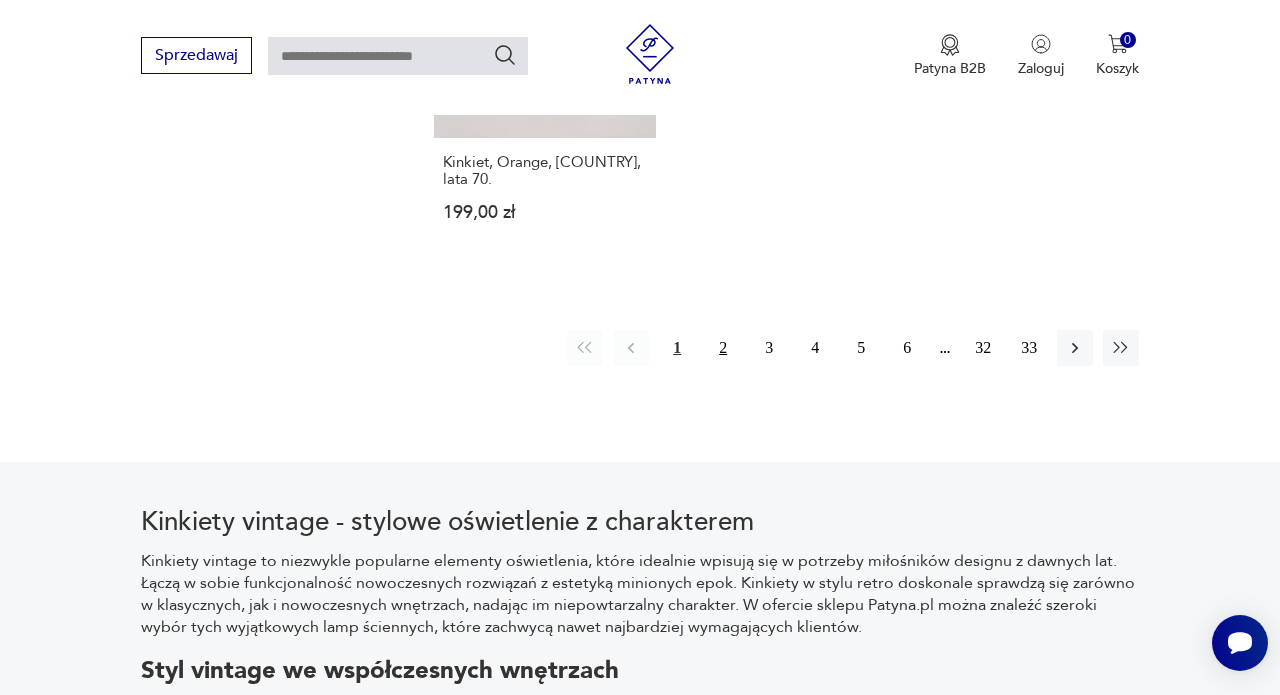 click on "2" at bounding box center [723, 348] 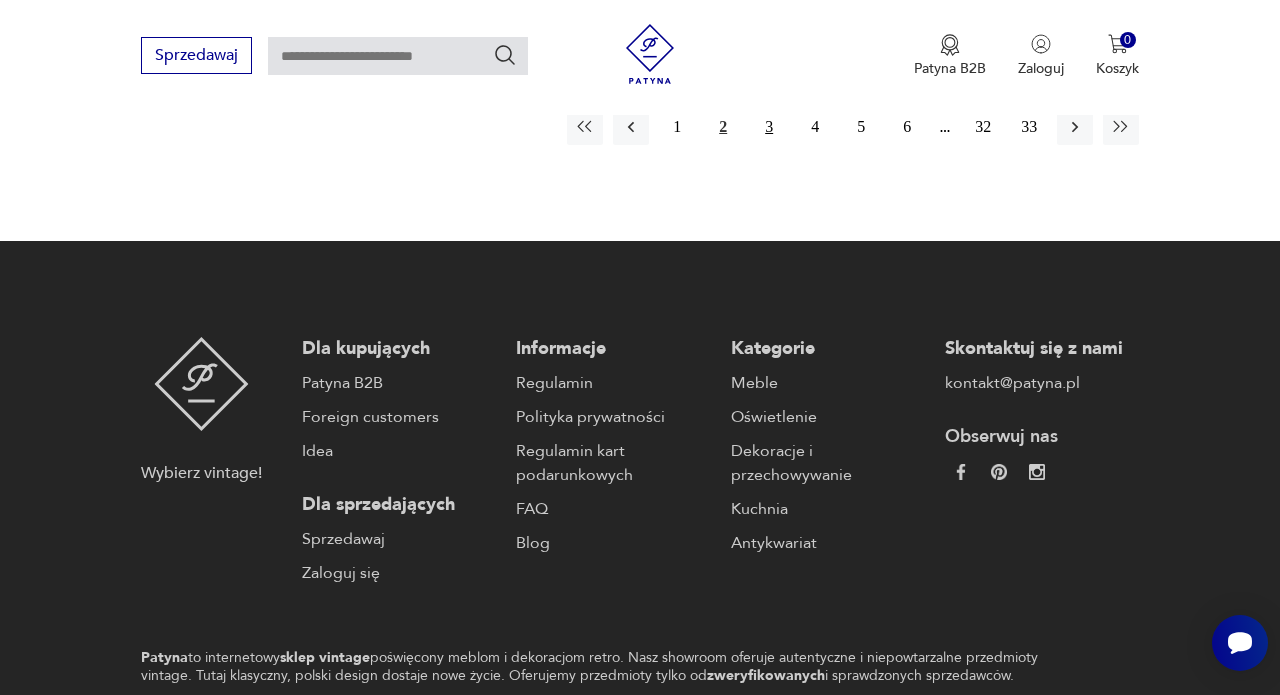 click on "3" at bounding box center [769, 127] 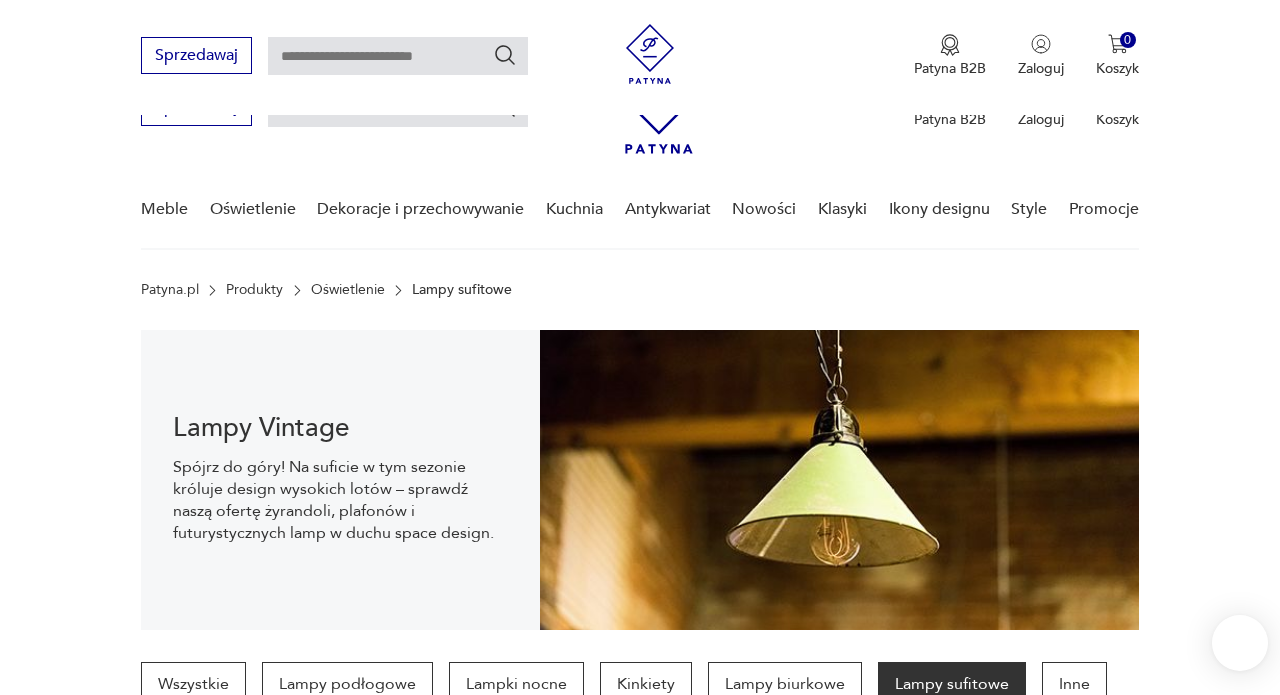 scroll, scrollTop: 470, scrollLeft: 0, axis: vertical 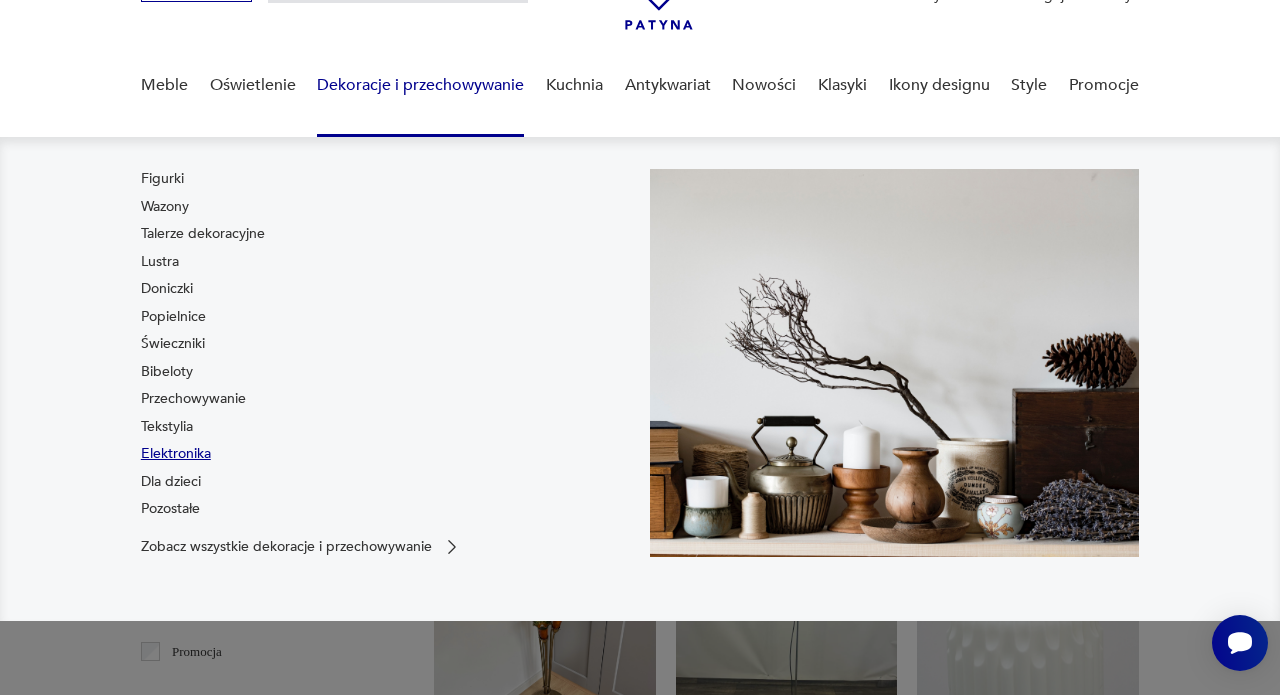 click on "Elektronika" at bounding box center [176, 454] 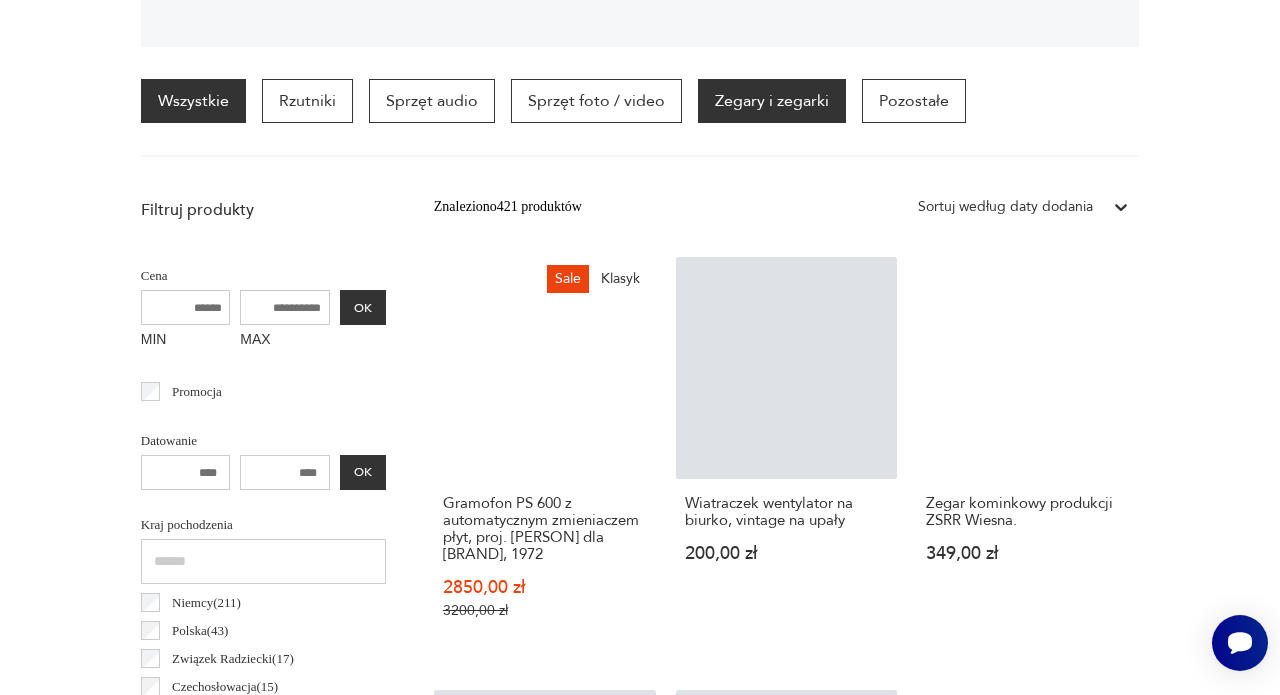 scroll, scrollTop: 52, scrollLeft: 0, axis: vertical 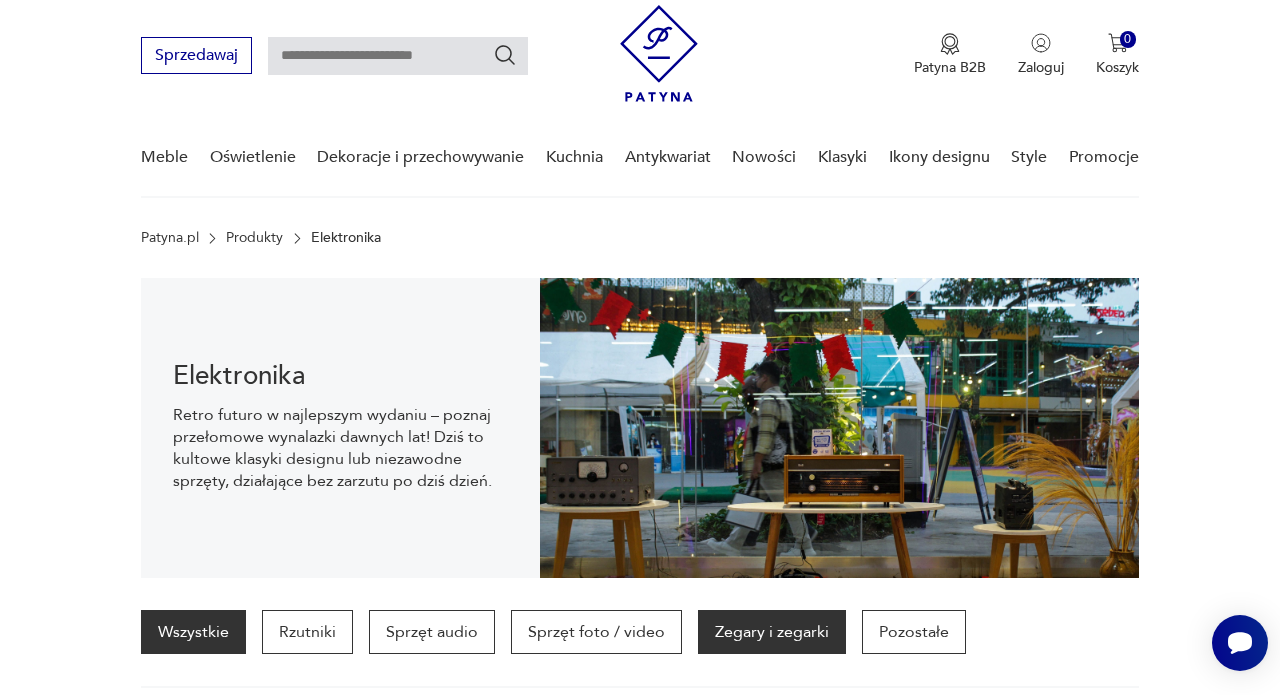click on "Zegary i zegarki" at bounding box center [772, 632] 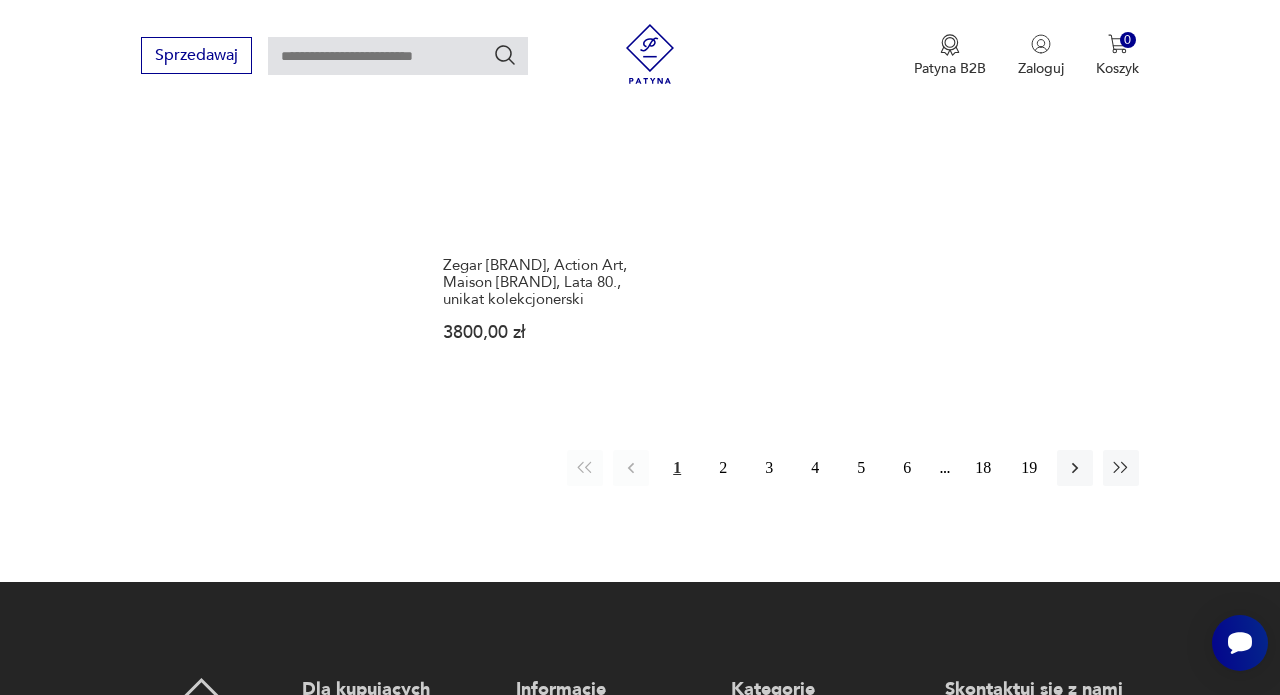 scroll, scrollTop: 2785, scrollLeft: 0, axis: vertical 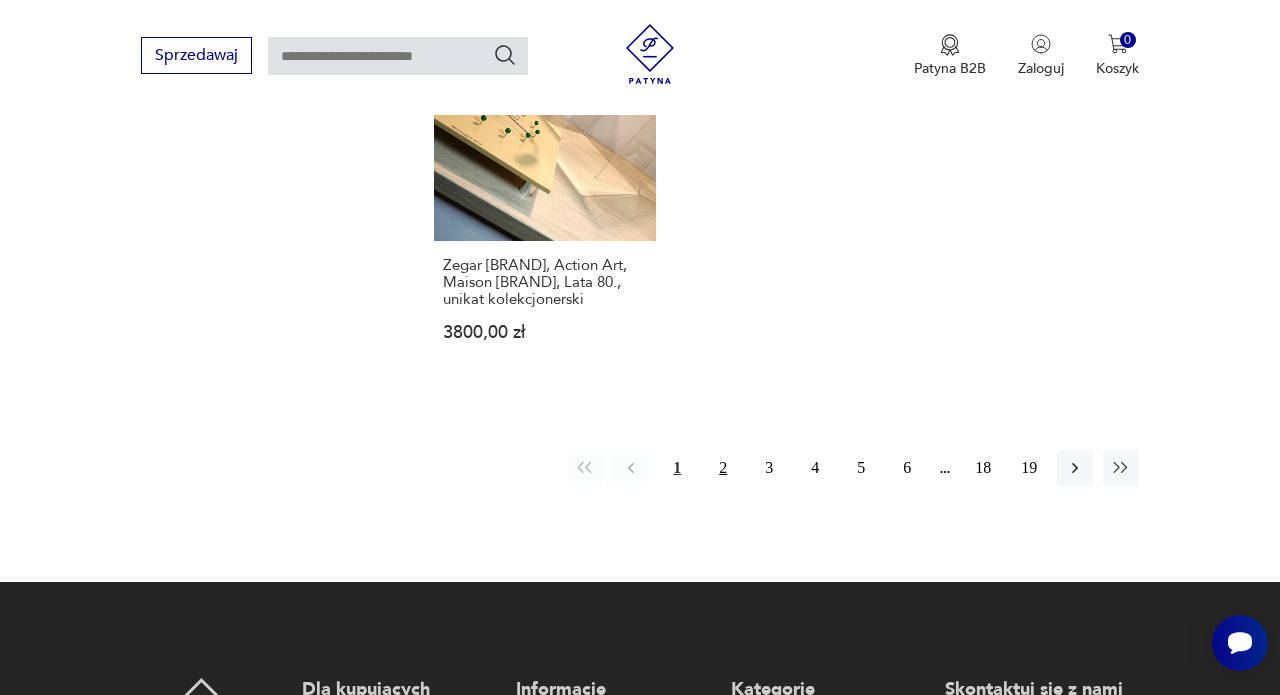 click on "2" at bounding box center (723, 468) 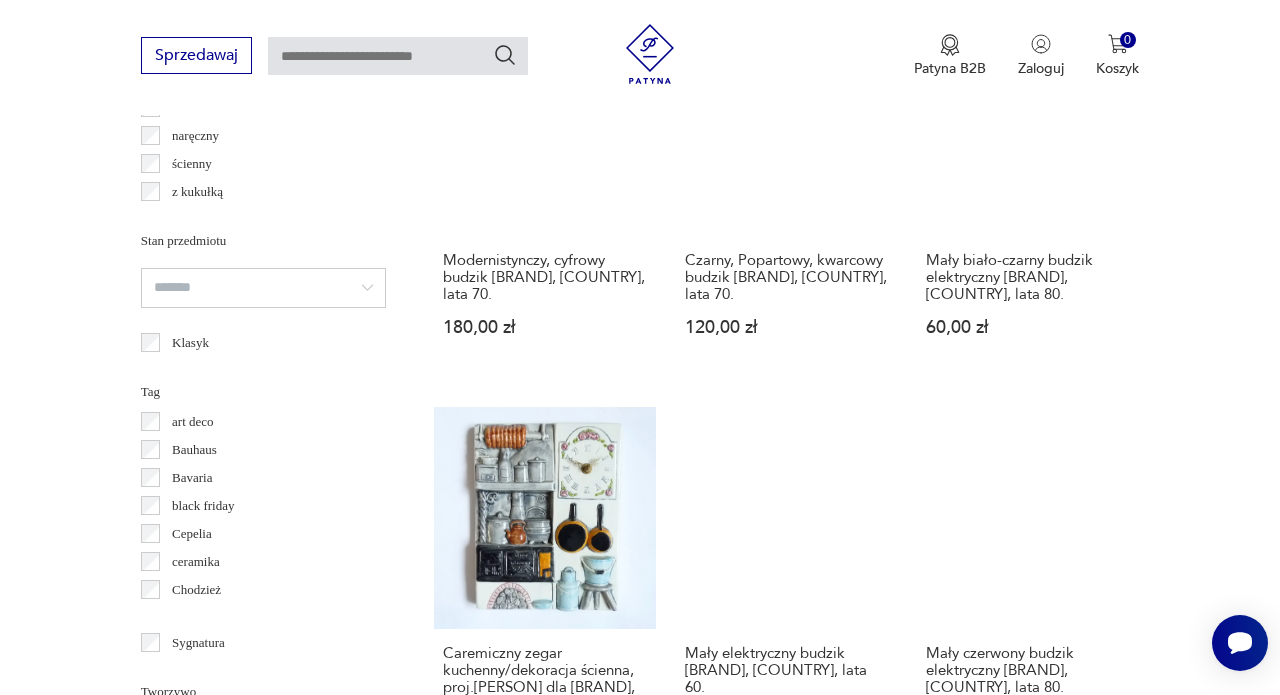 scroll, scrollTop: 1608, scrollLeft: 0, axis: vertical 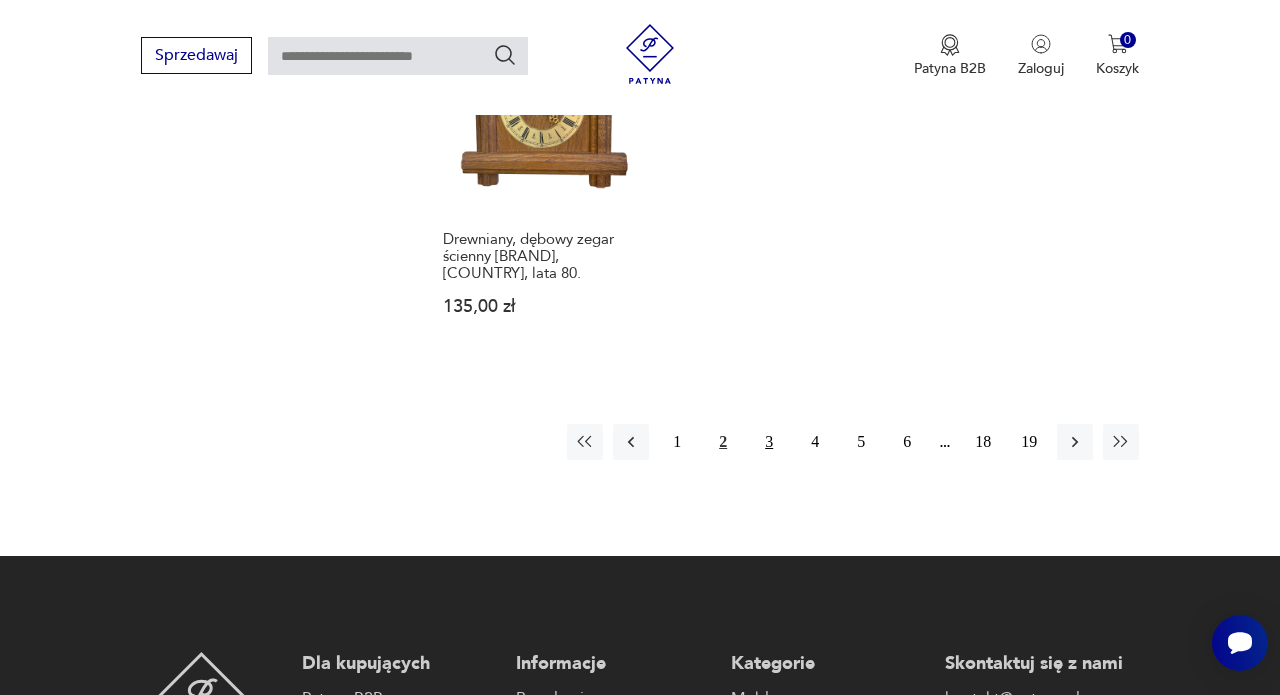 click on "3" at bounding box center (769, 442) 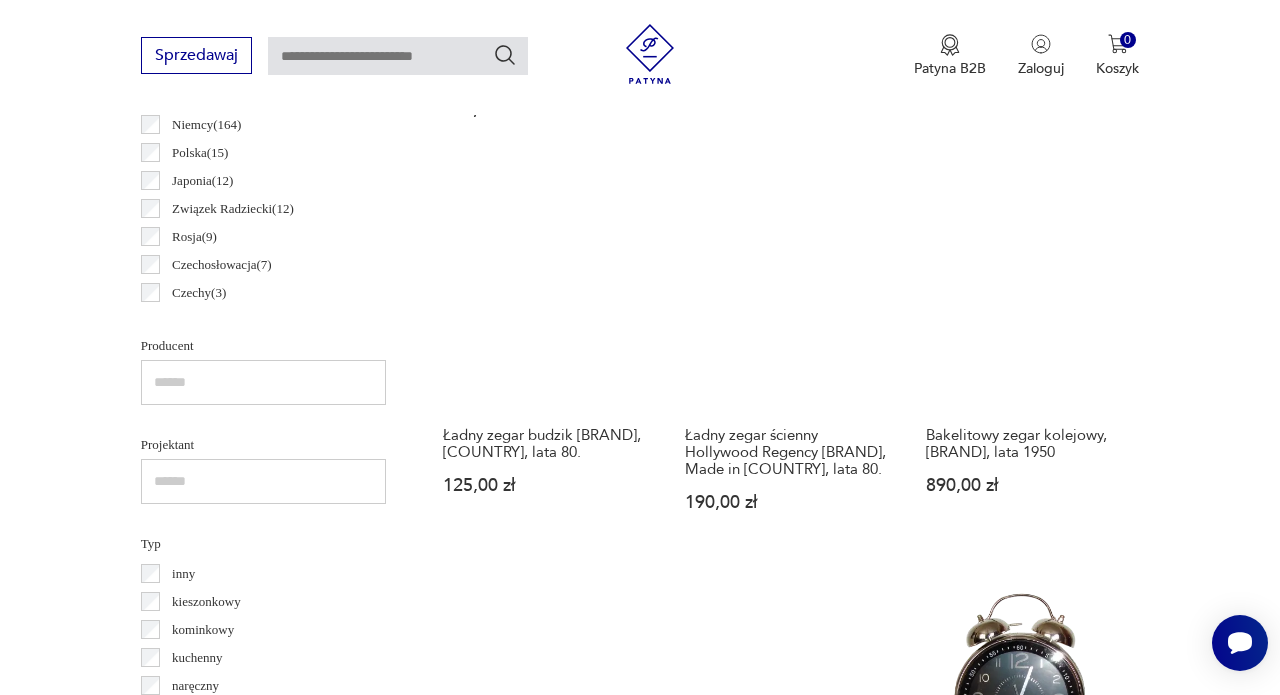 scroll, scrollTop: 1063, scrollLeft: 0, axis: vertical 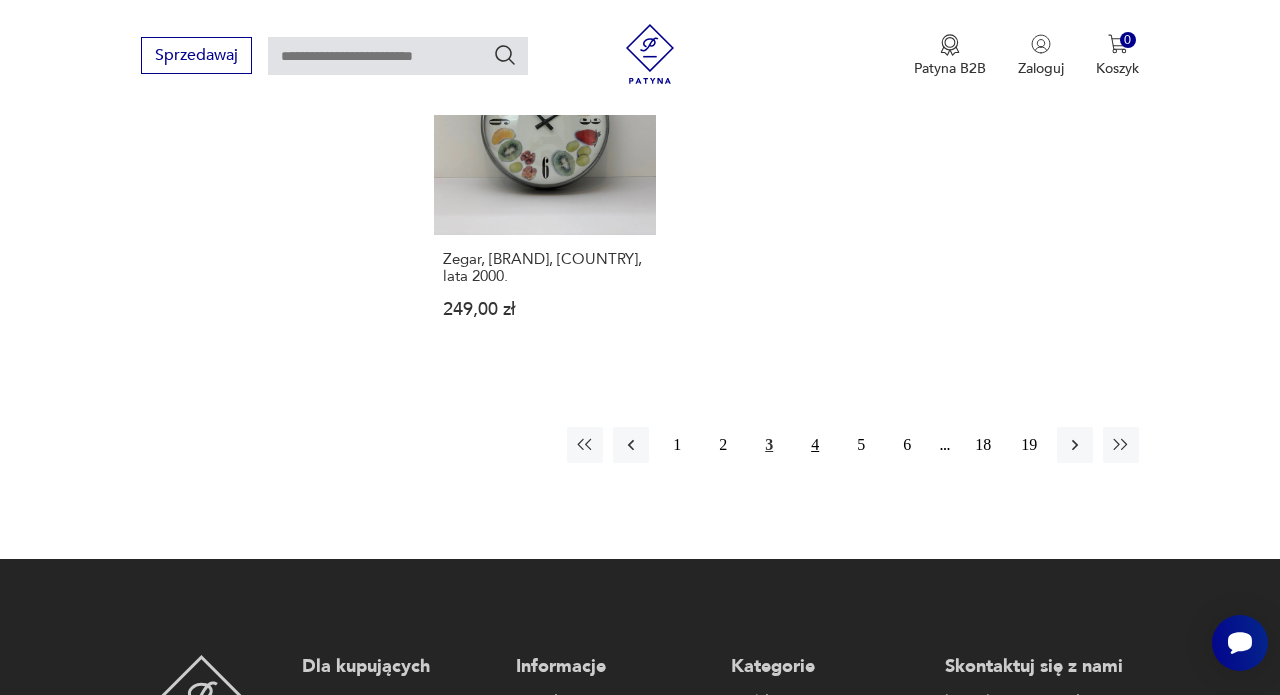 click on "4" at bounding box center (815, 445) 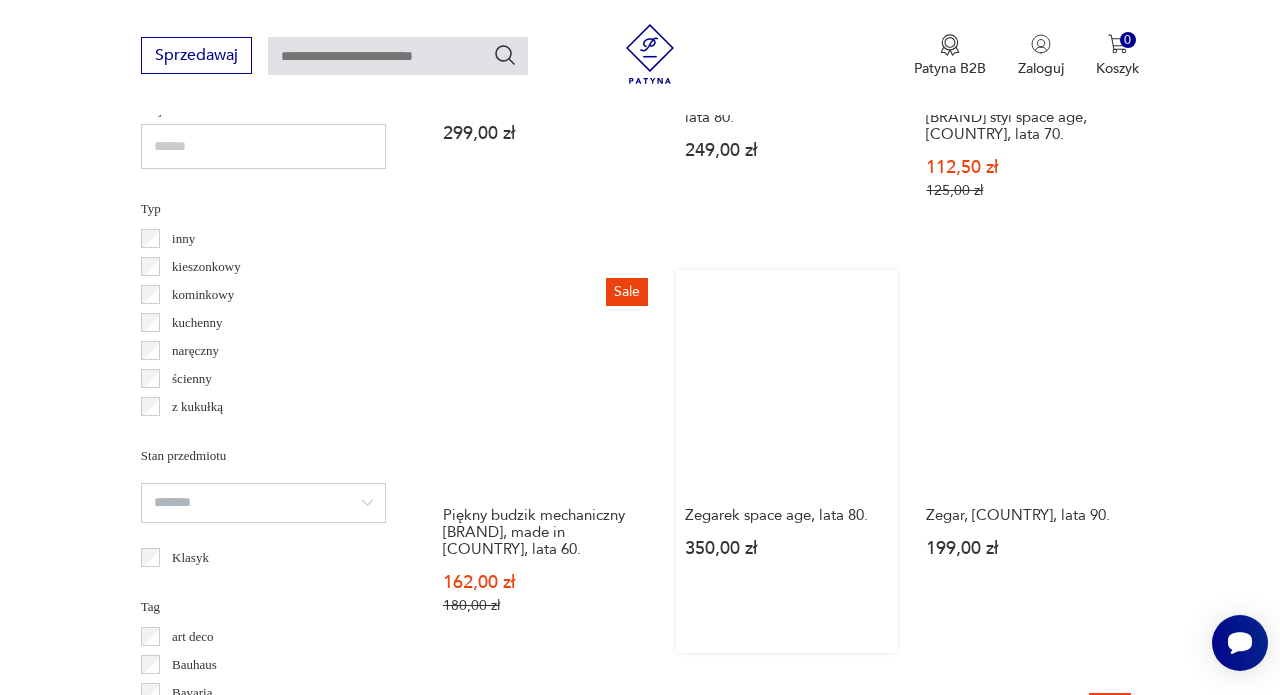 scroll, scrollTop: 1399, scrollLeft: 0, axis: vertical 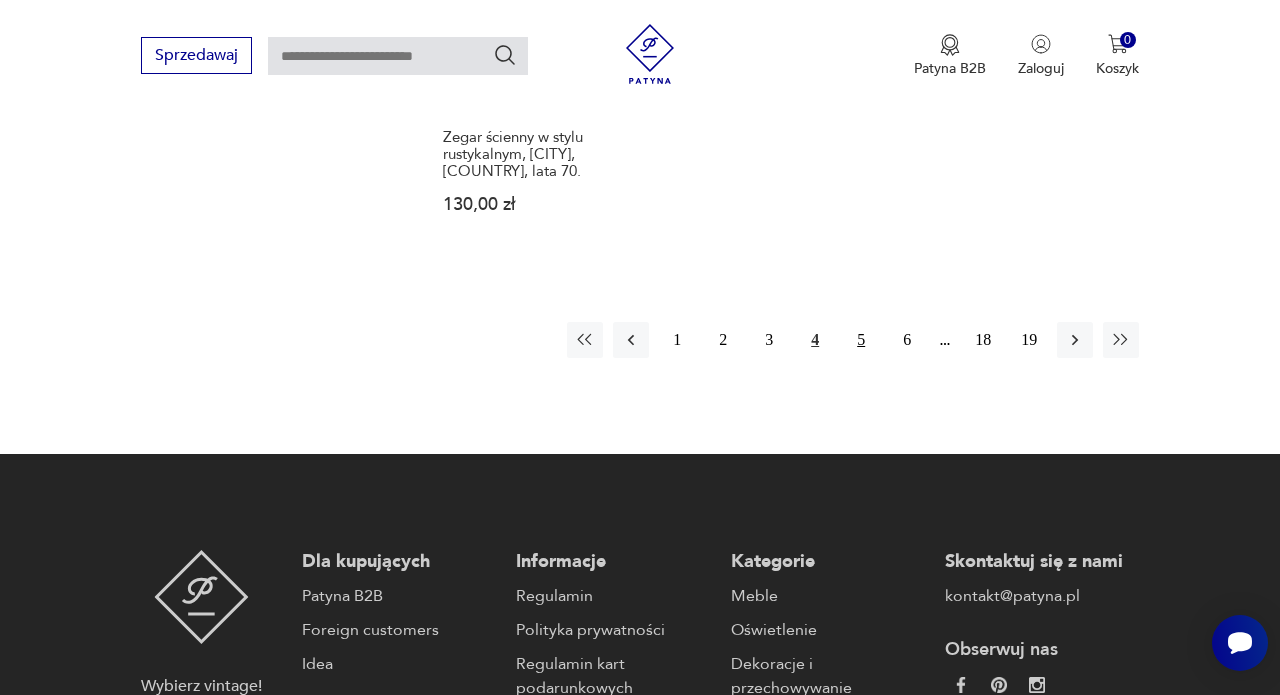 click on "5" at bounding box center (861, 340) 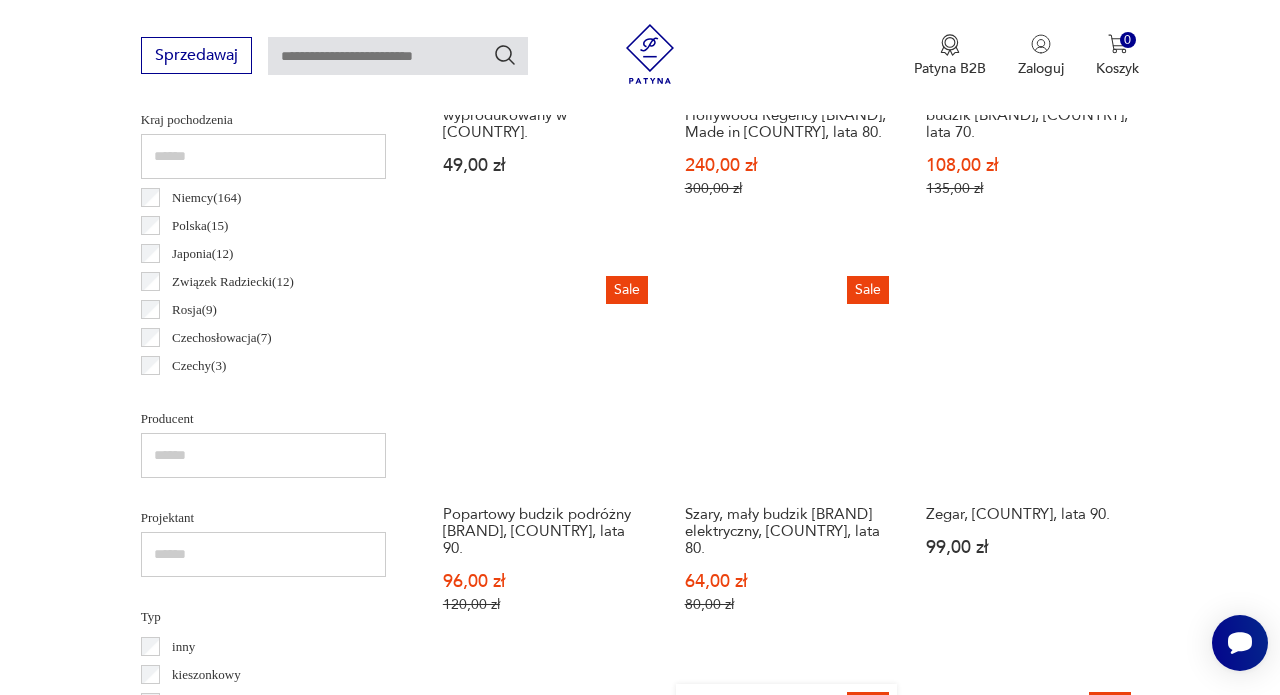 scroll, scrollTop: 987, scrollLeft: 0, axis: vertical 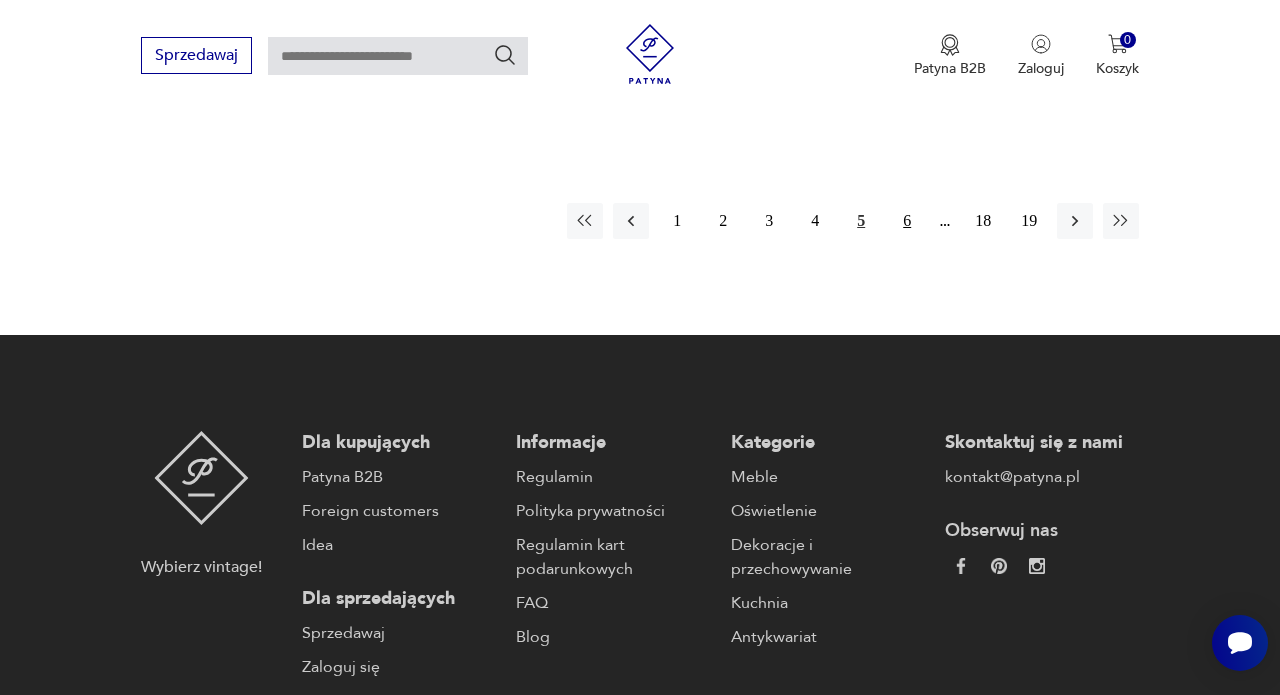 click on "6" at bounding box center [907, 221] 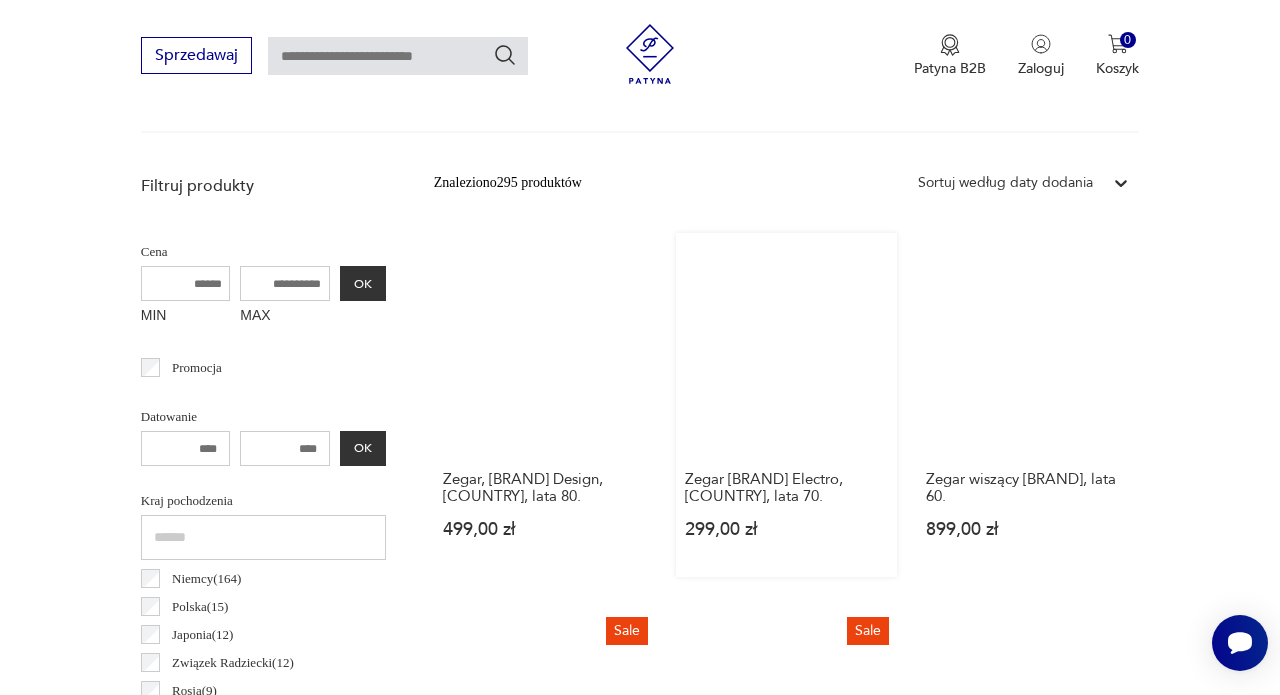 scroll, scrollTop: 615, scrollLeft: 0, axis: vertical 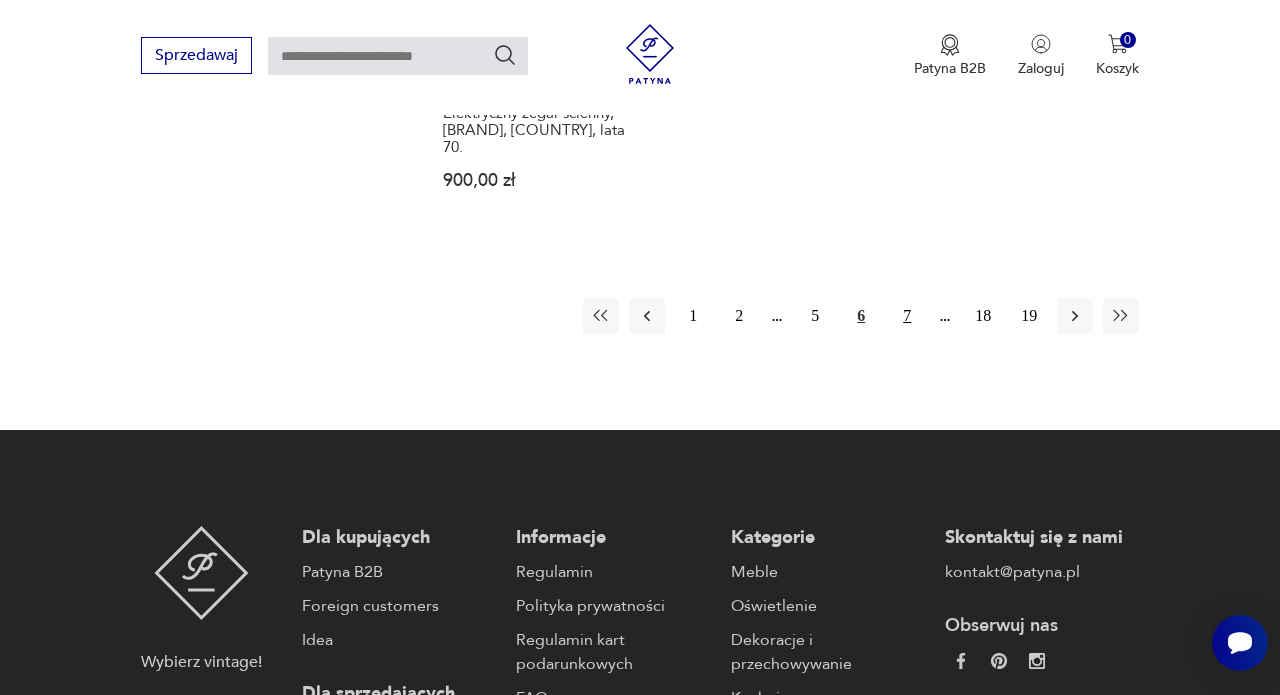 click on "7" at bounding box center [907, 316] 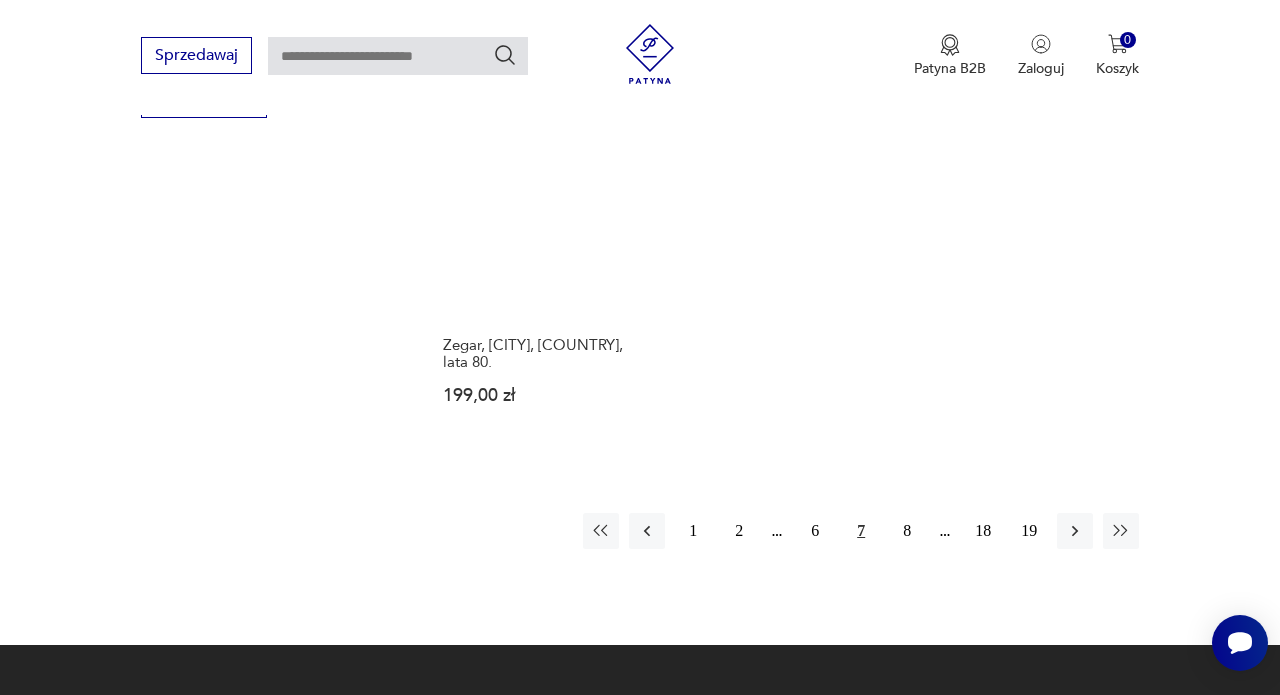 scroll, scrollTop: 2646, scrollLeft: 0, axis: vertical 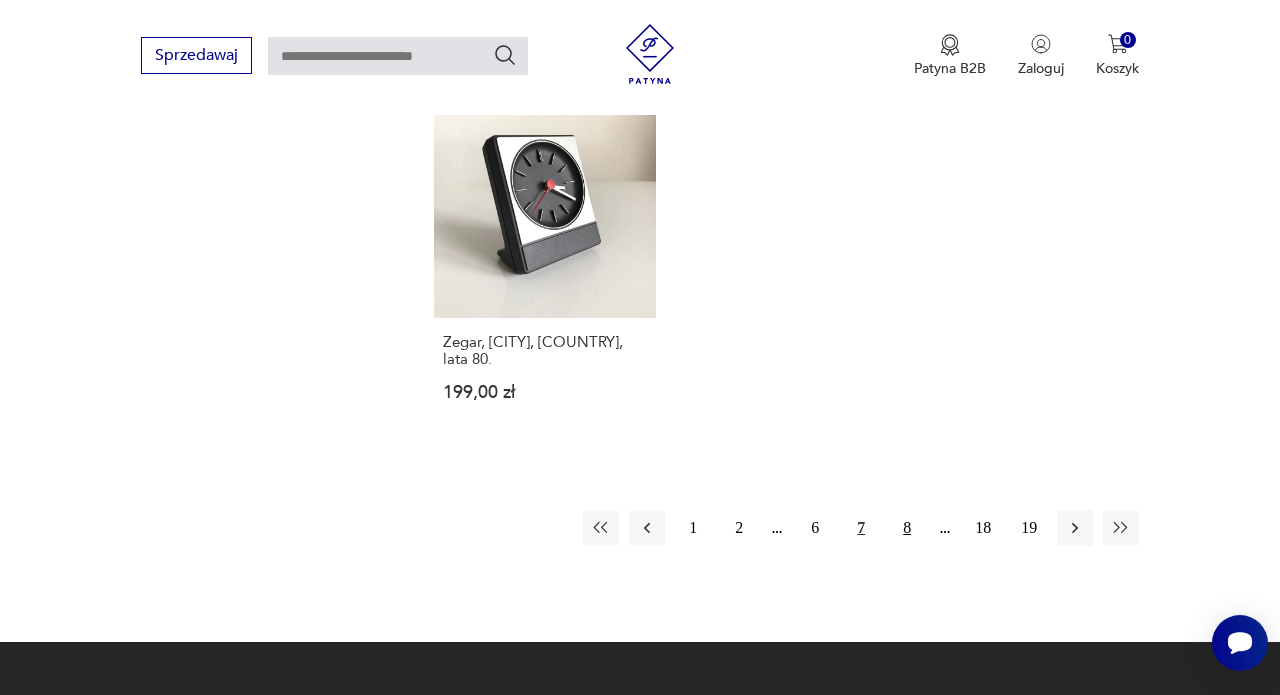 click on "8" at bounding box center [907, 528] 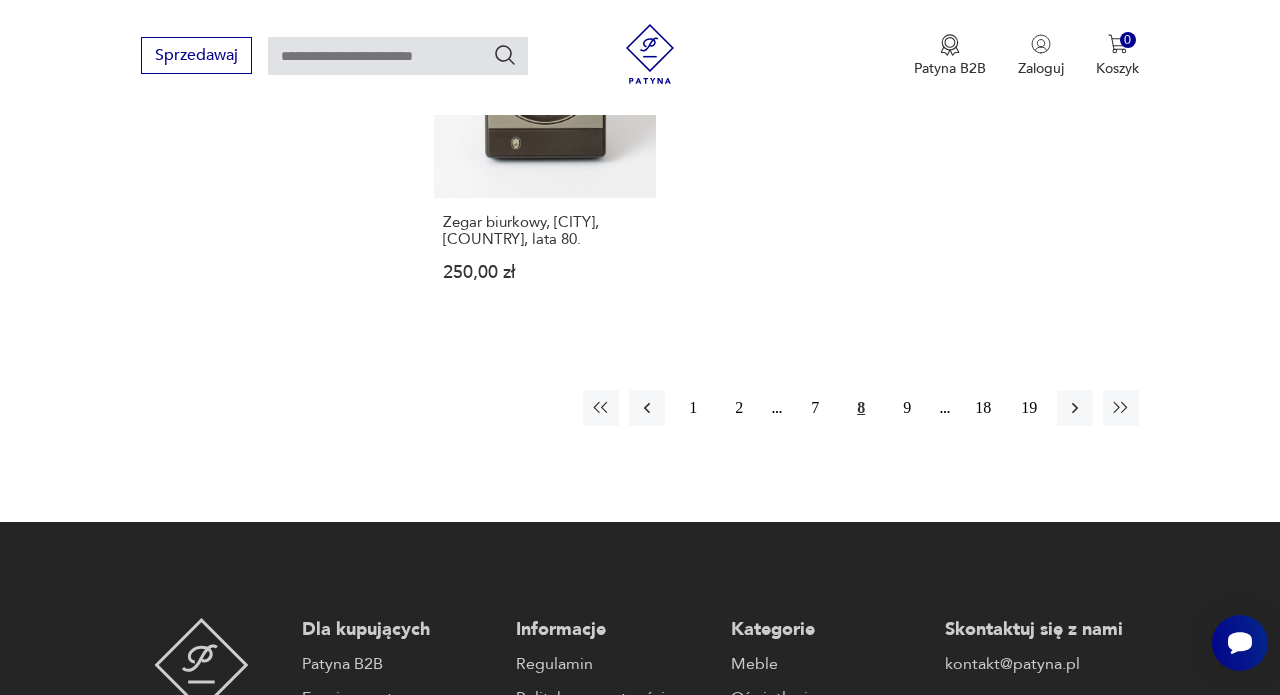scroll, scrollTop: 2786, scrollLeft: 0, axis: vertical 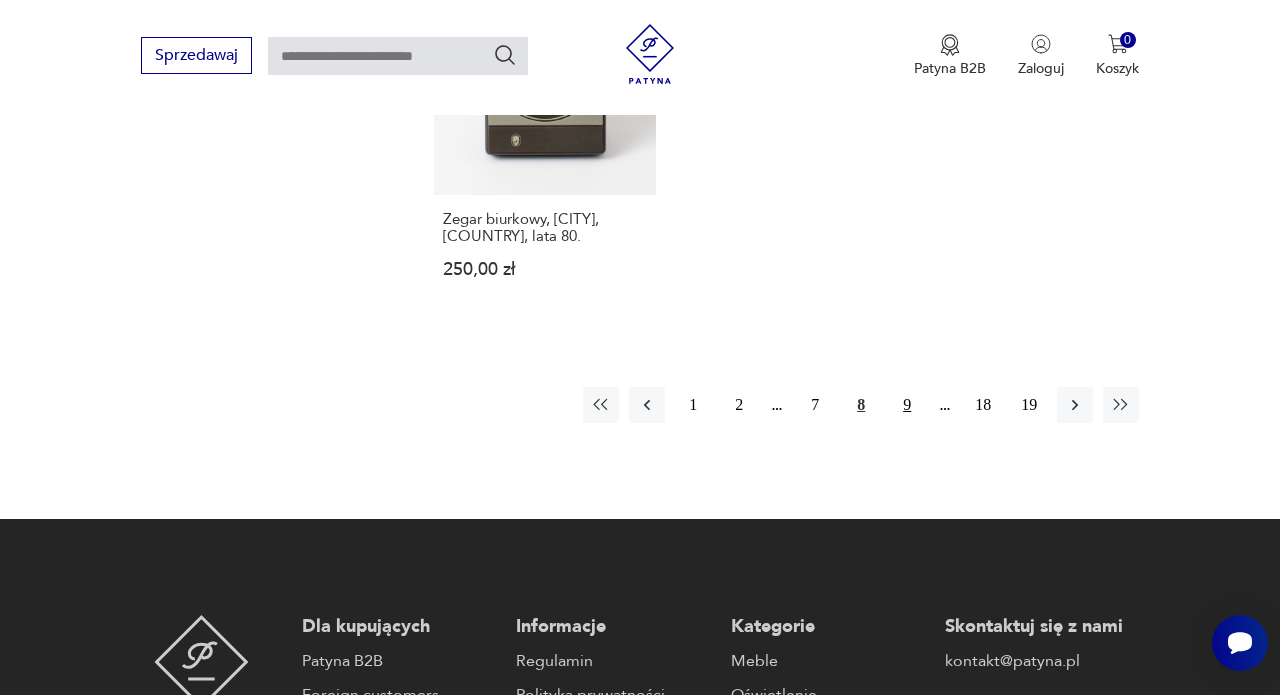 click on "9" at bounding box center [907, 405] 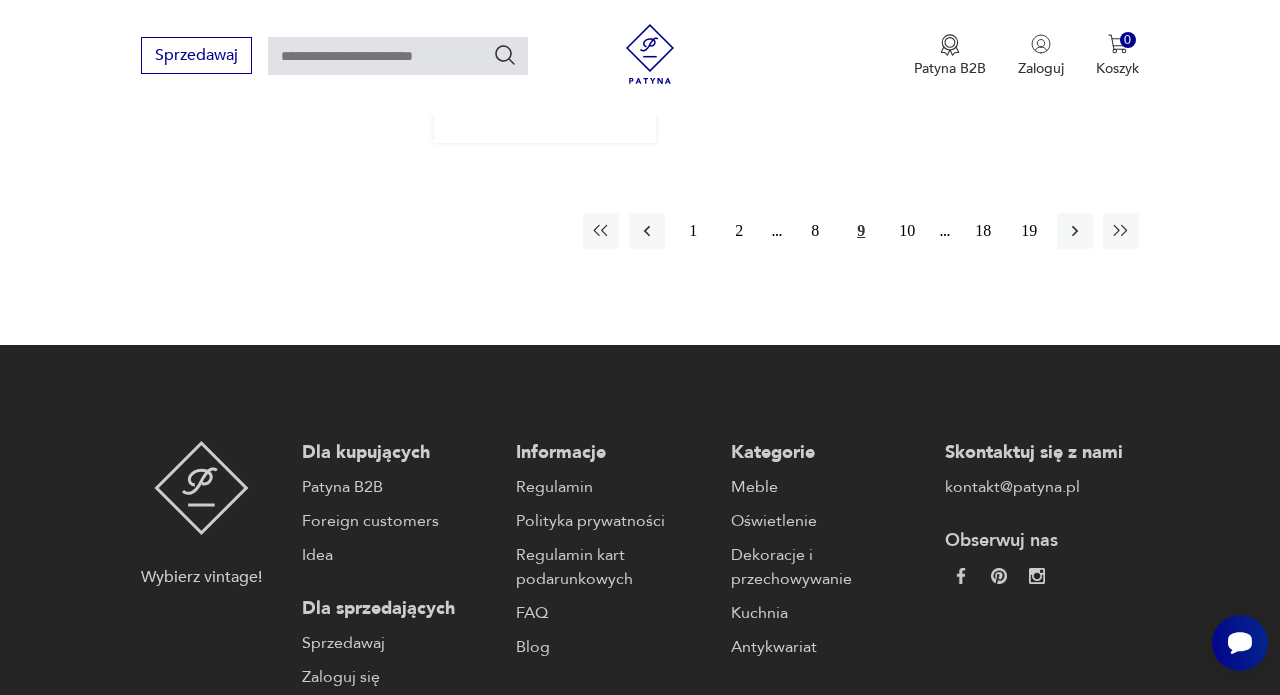 scroll, scrollTop: 3090, scrollLeft: 0, axis: vertical 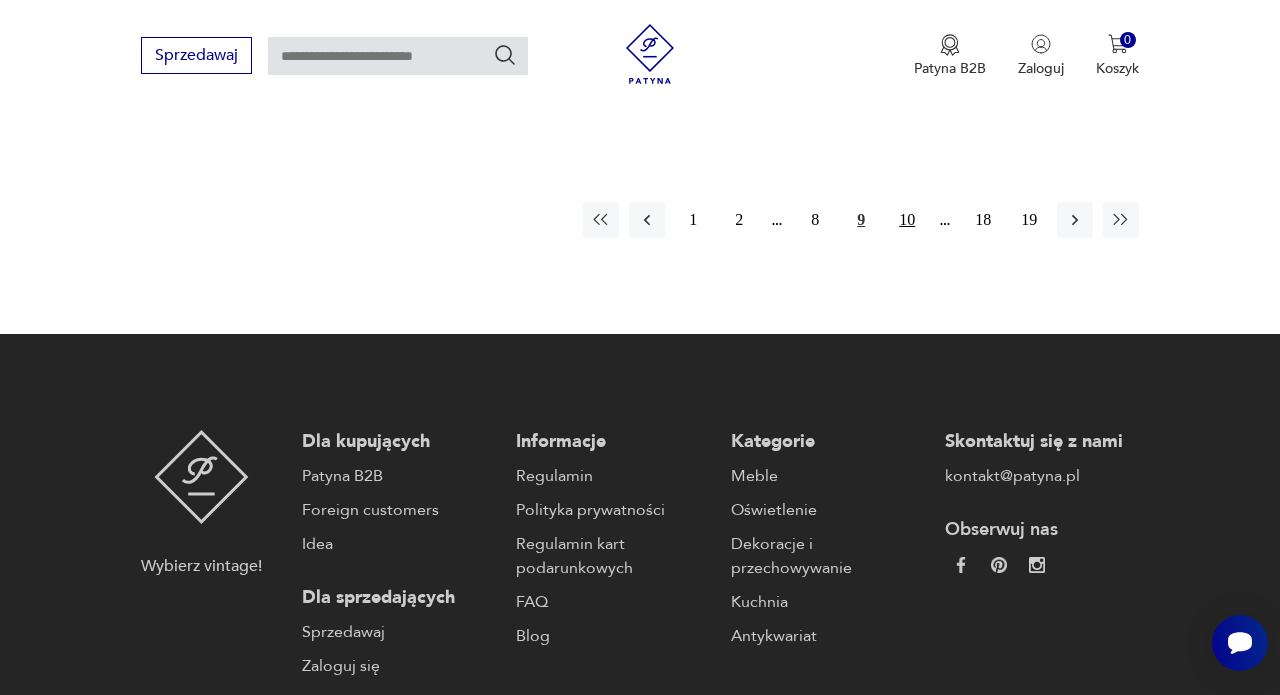 click on "10" at bounding box center (907, 220) 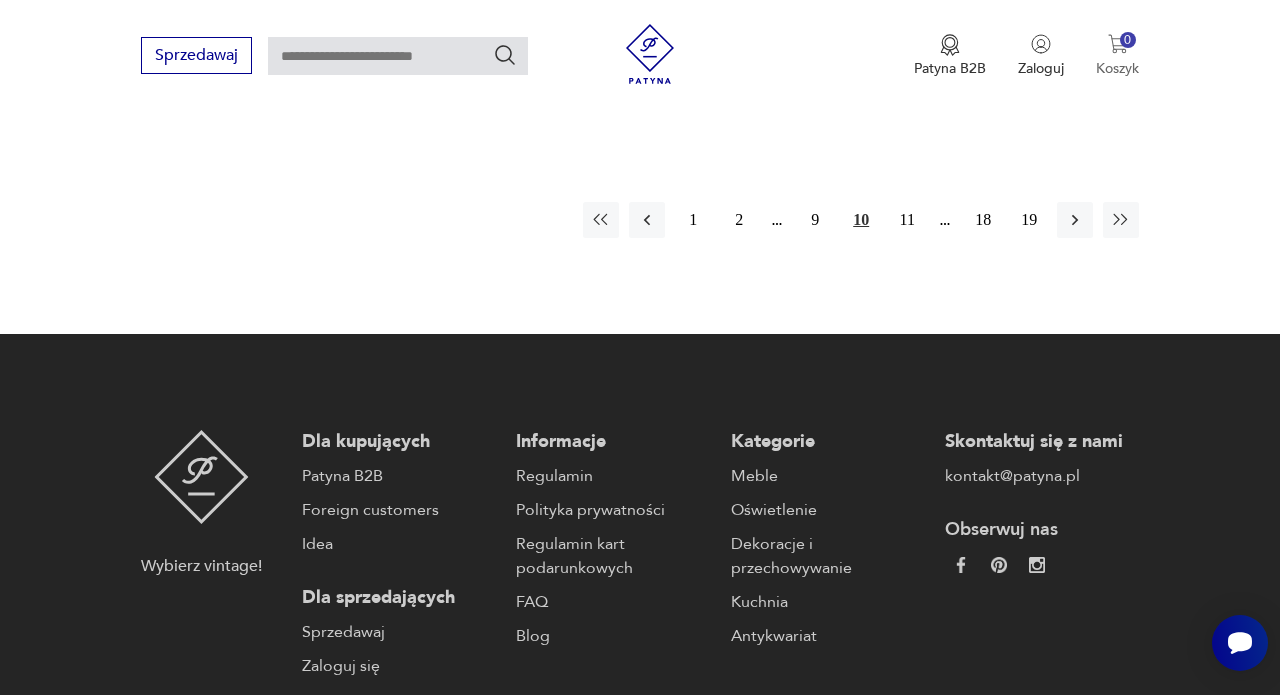 scroll, scrollTop: 472, scrollLeft: 0, axis: vertical 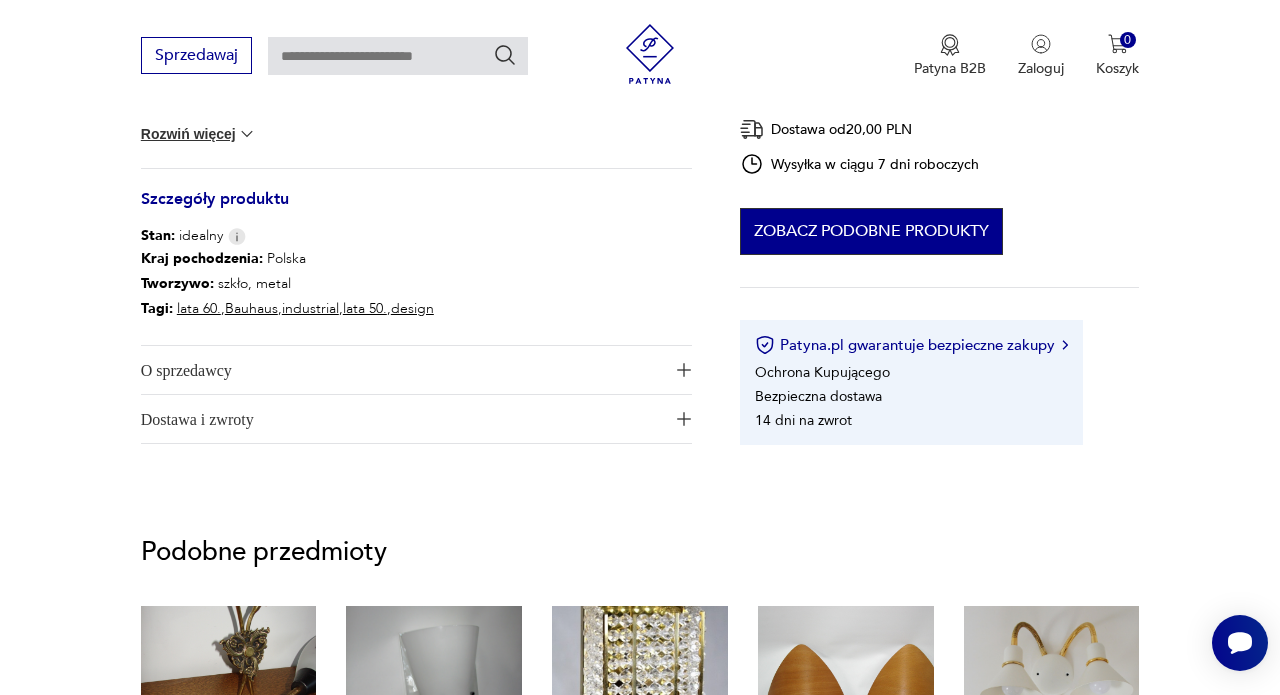 click on "Zobacz podobne produkty" at bounding box center (871, 231) 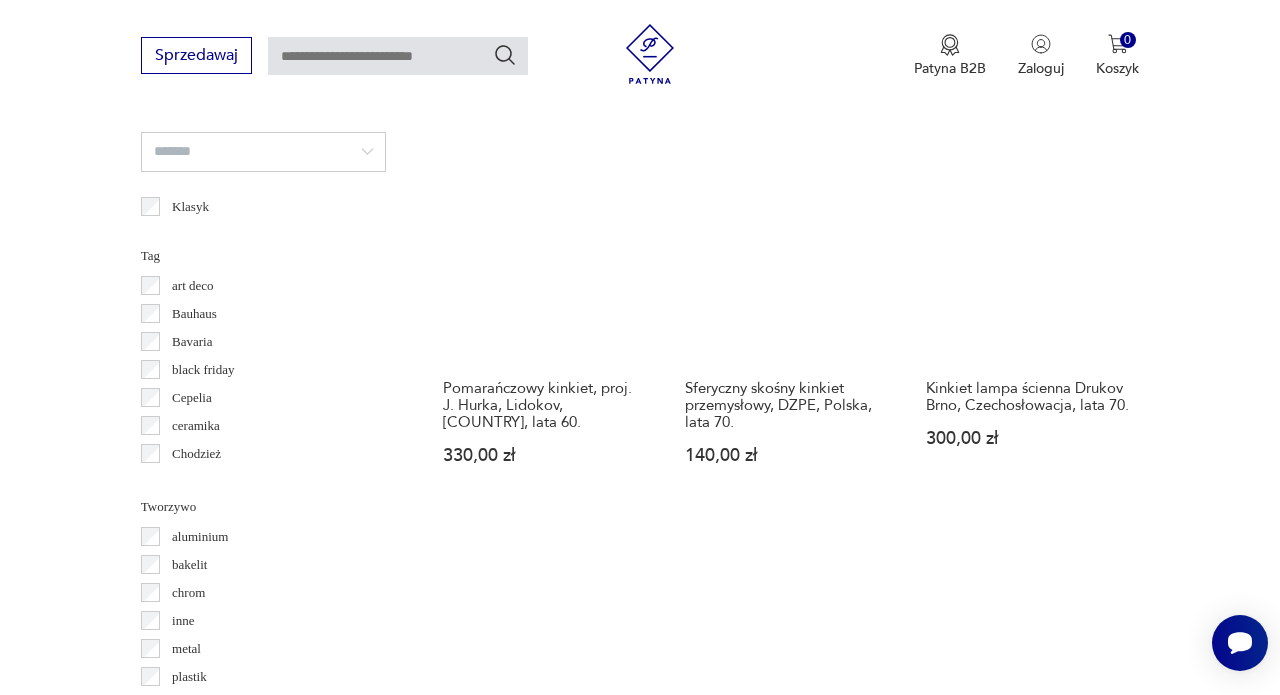 scroll, scrollTop: 2124, scrollLeft: 0, axis: vertical 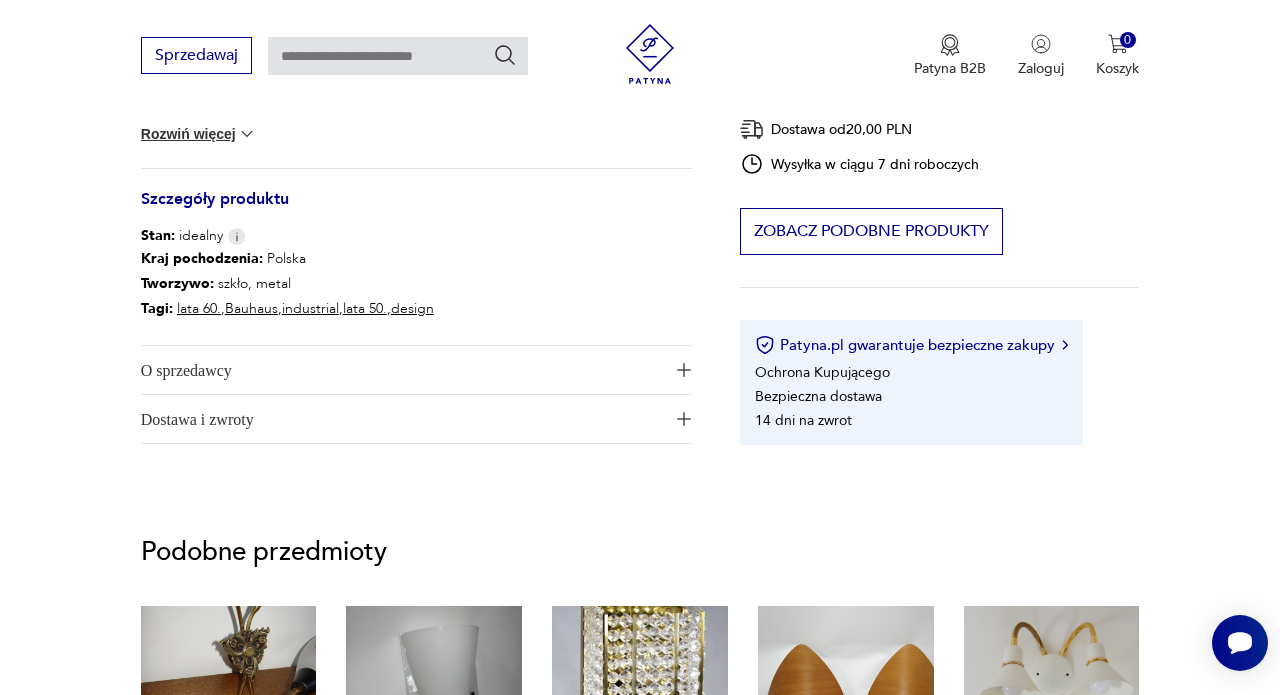 click on "Rozwiń więcej" at bounding box center [199, 134] 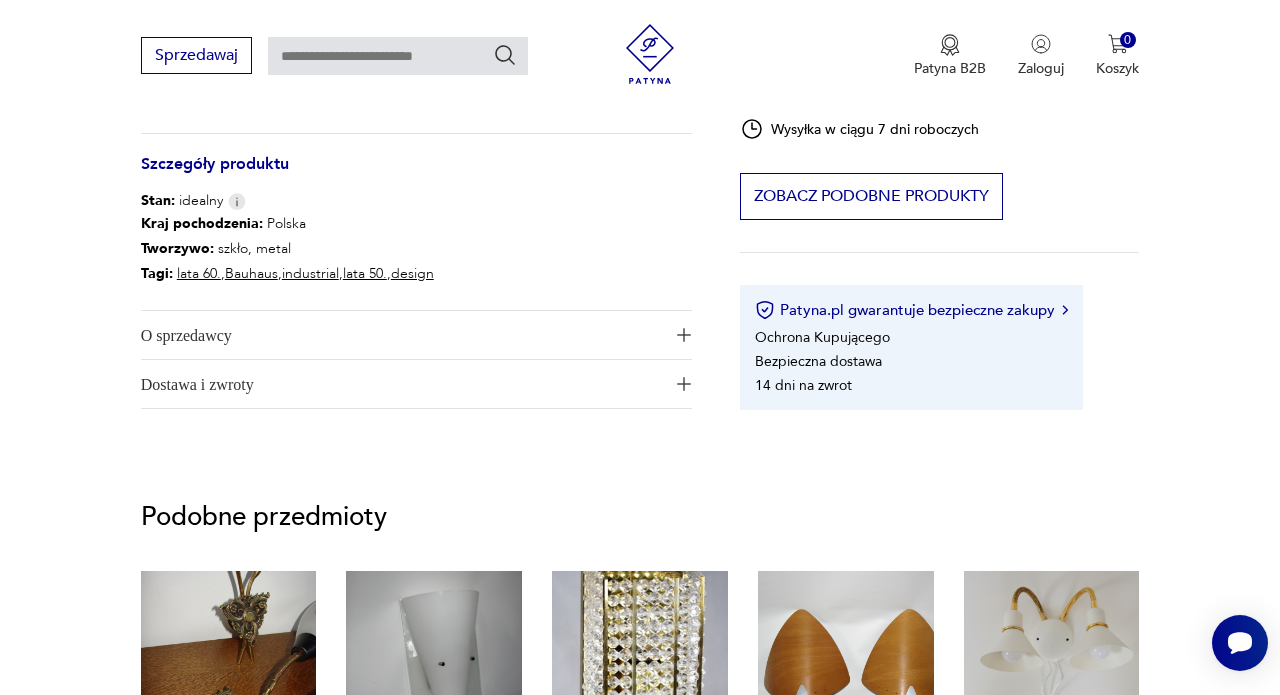click on "O sprzedawcy" at bounding box center (403, 335) 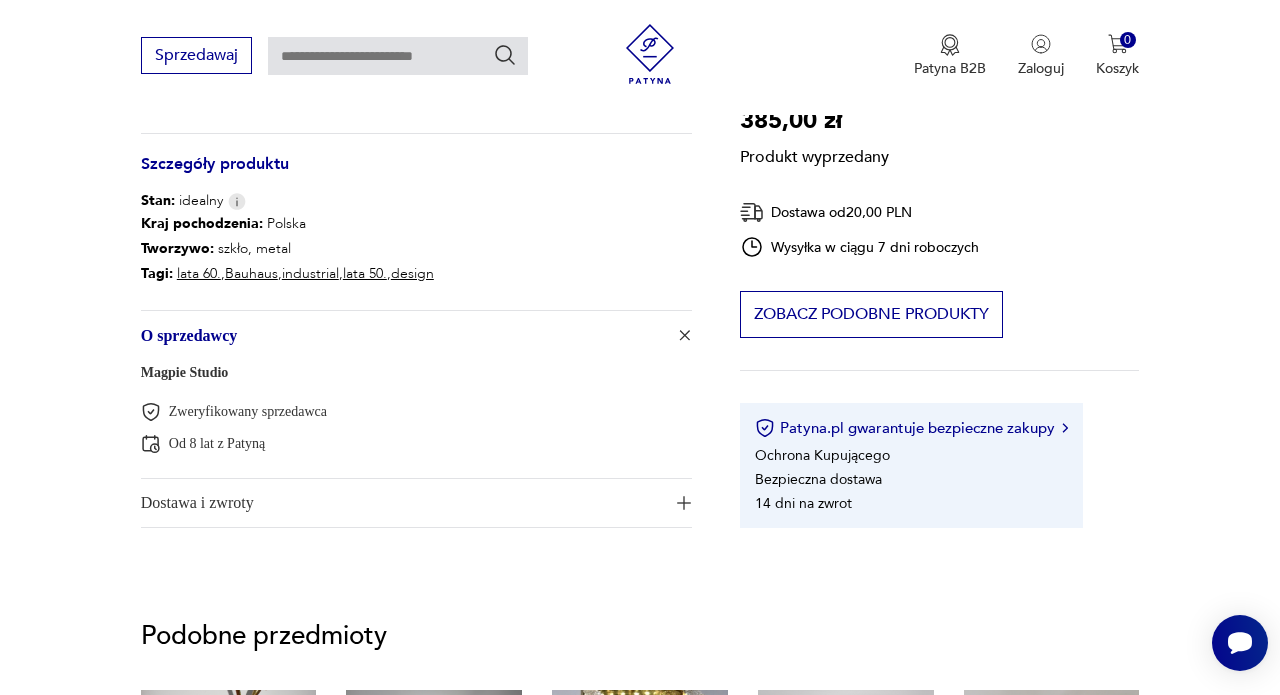 click on "Magpie Studio" at bounding box center (185, 372) 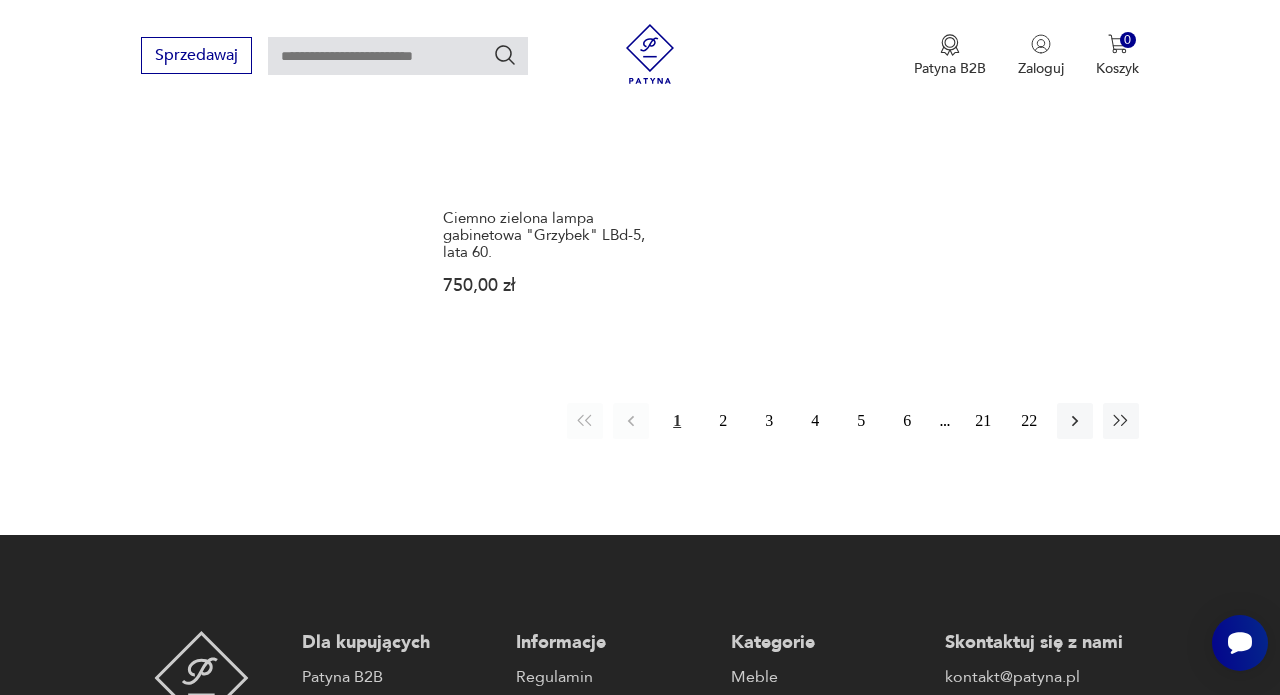 scroll, scrollTop: 2702, scrollLeft: 0, axis: vertical 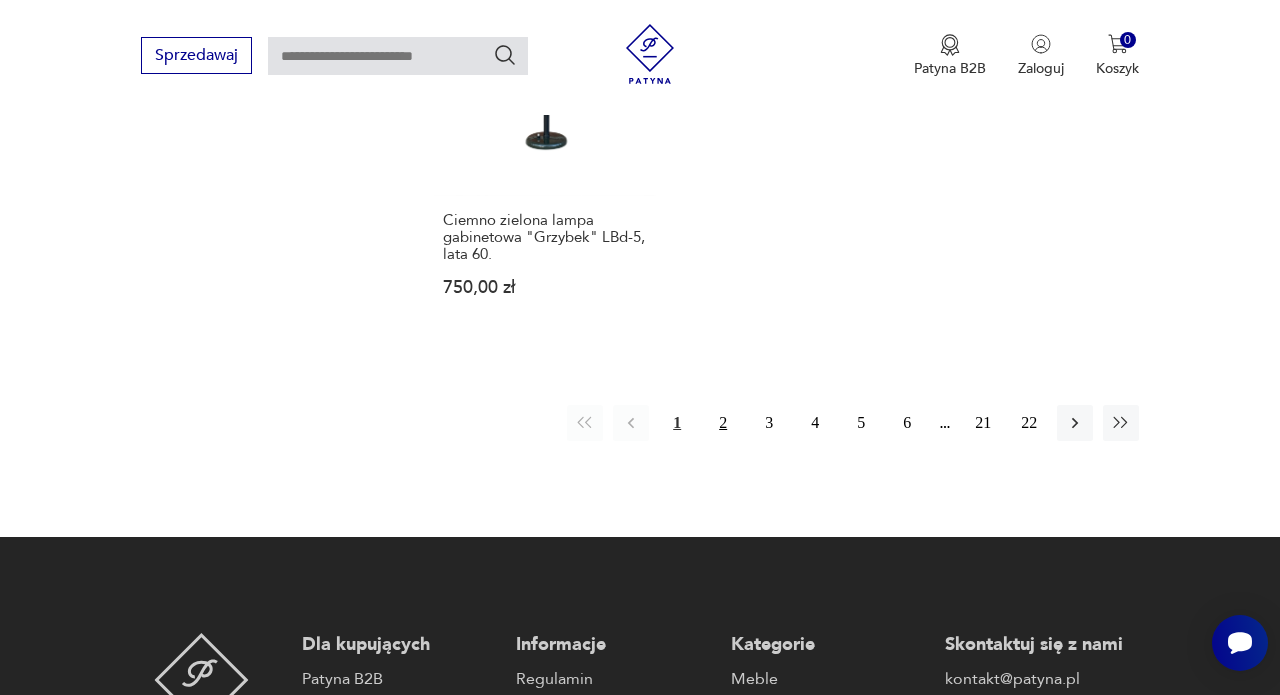 click on "2" at bounding box center [723, 423] 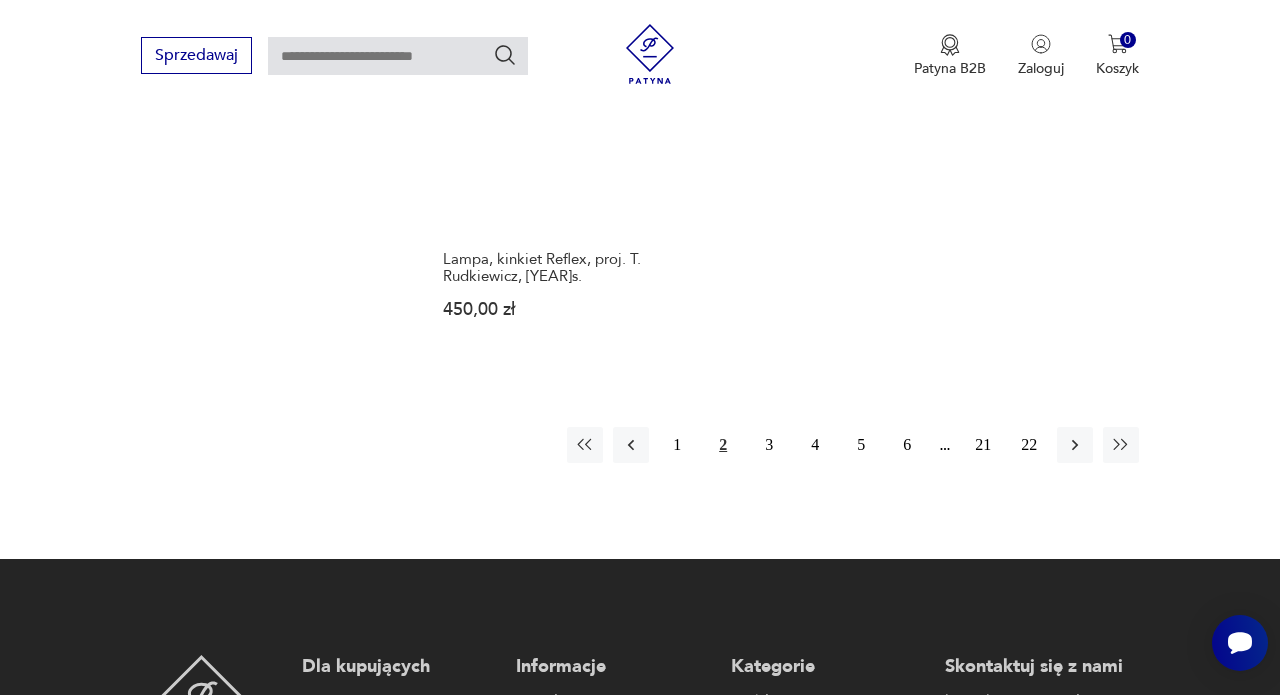scroll, scrollTop: 2648, scrollLeft: 0, axis: vertical 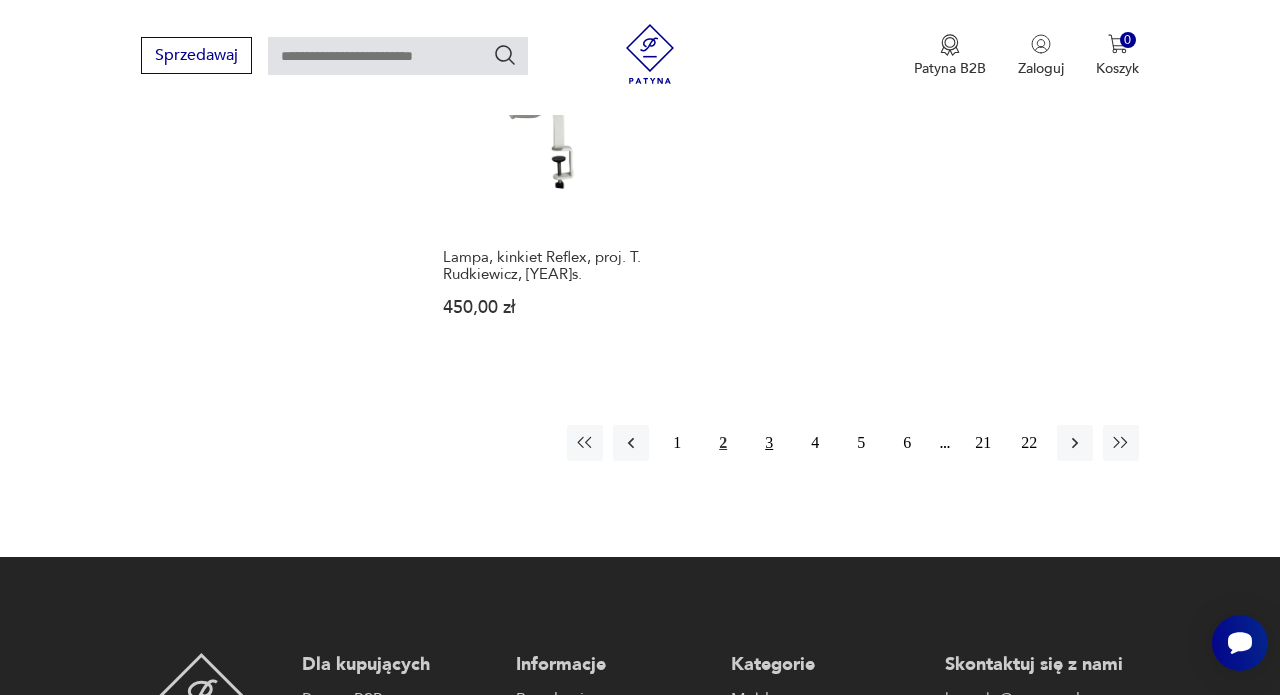 click on "3" at bounding box center (769, 443) 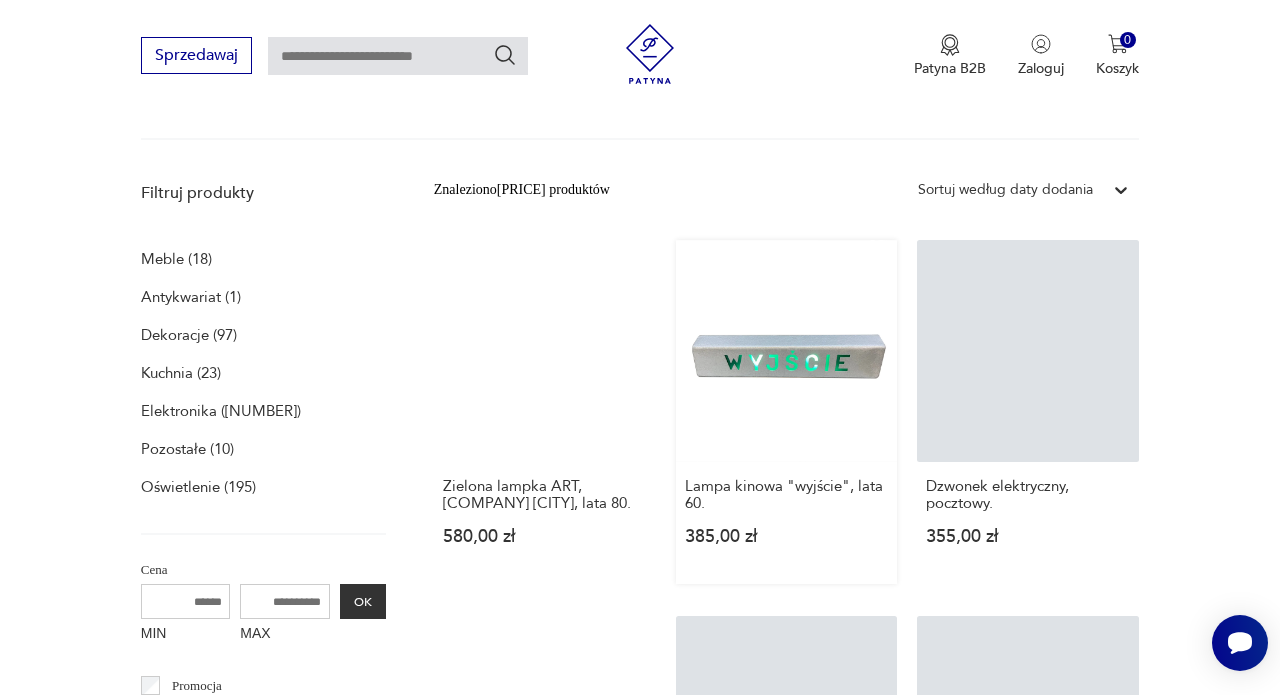 scroll, scrollTop: 542, scrollLeft: 0, axis: vertical 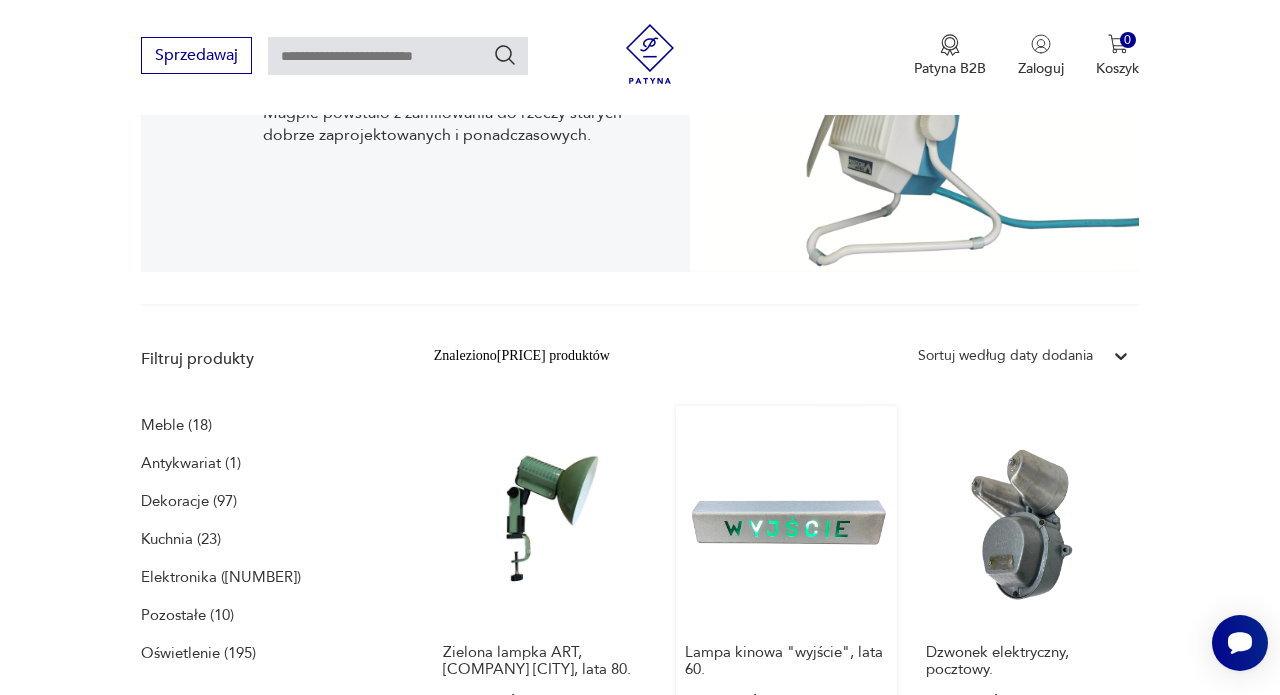 click on "Lampa kinowa "wyjście", lata 60. 385,00 zł" at bounding box center (787, 578) 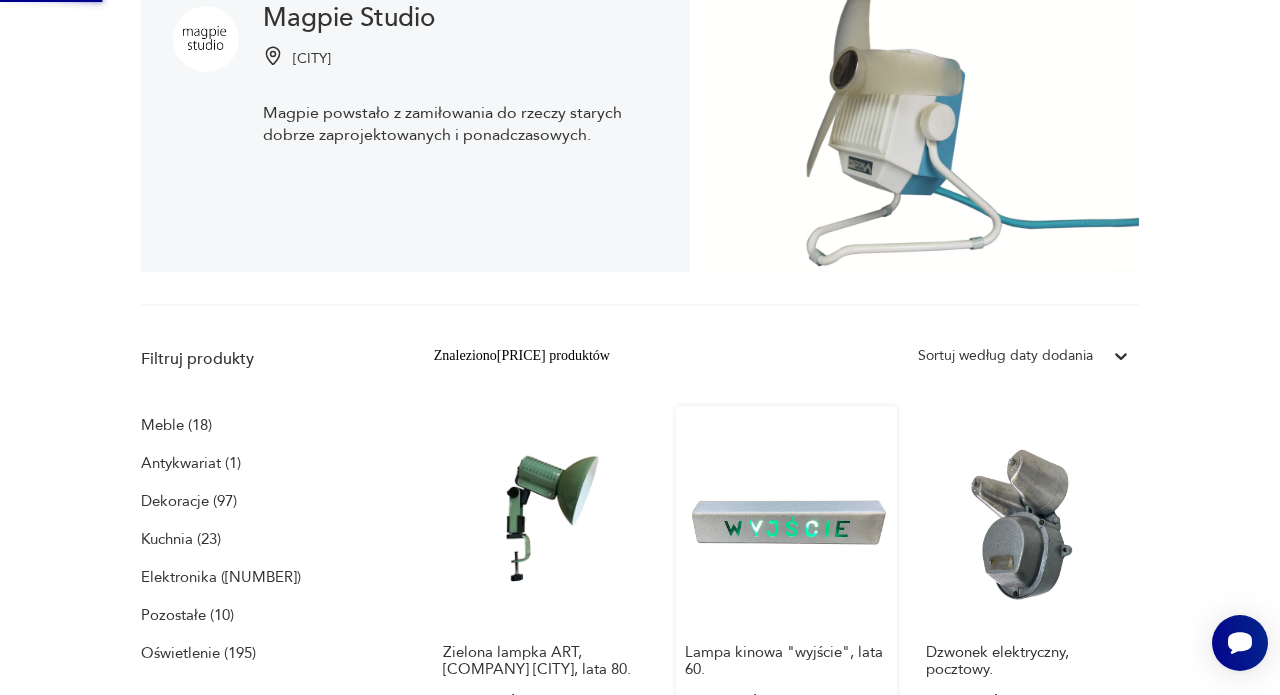 scroll, scrollTop: 7, scrollLeft: 0, axis: vertical 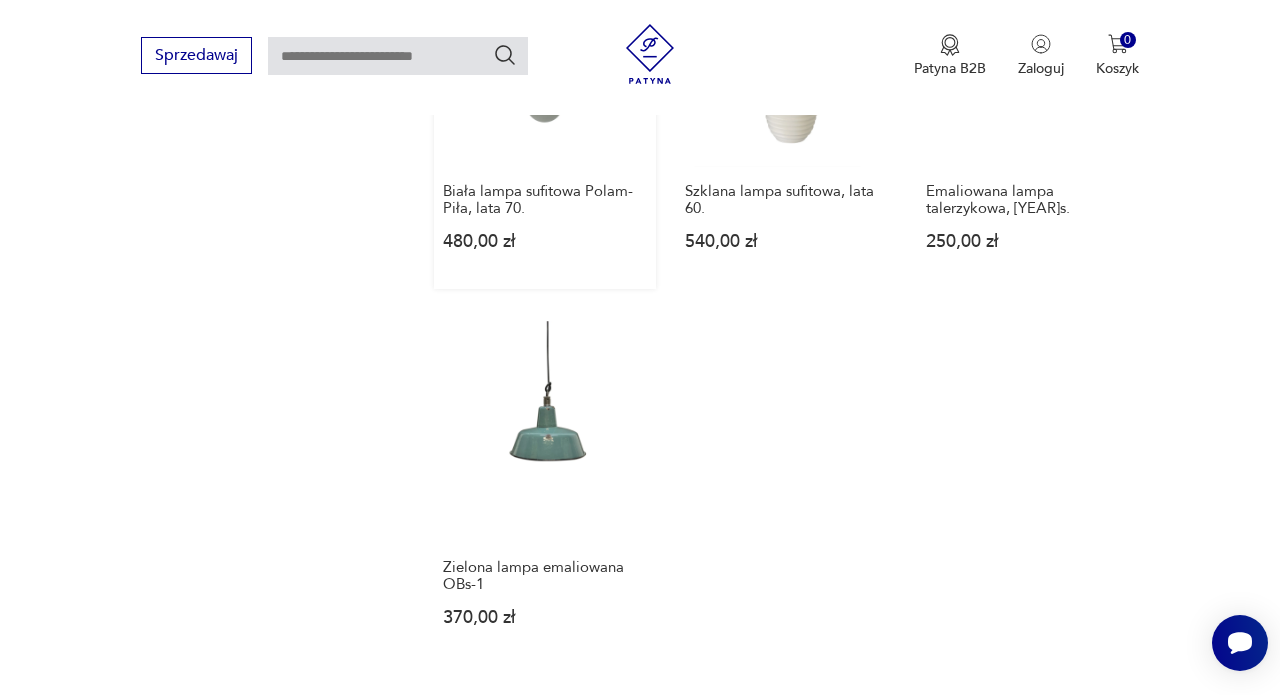 click on "Biała lampa sufitowa Polam-Piła, lata 70. 480,00 zł" at bounding box center [545, 117] 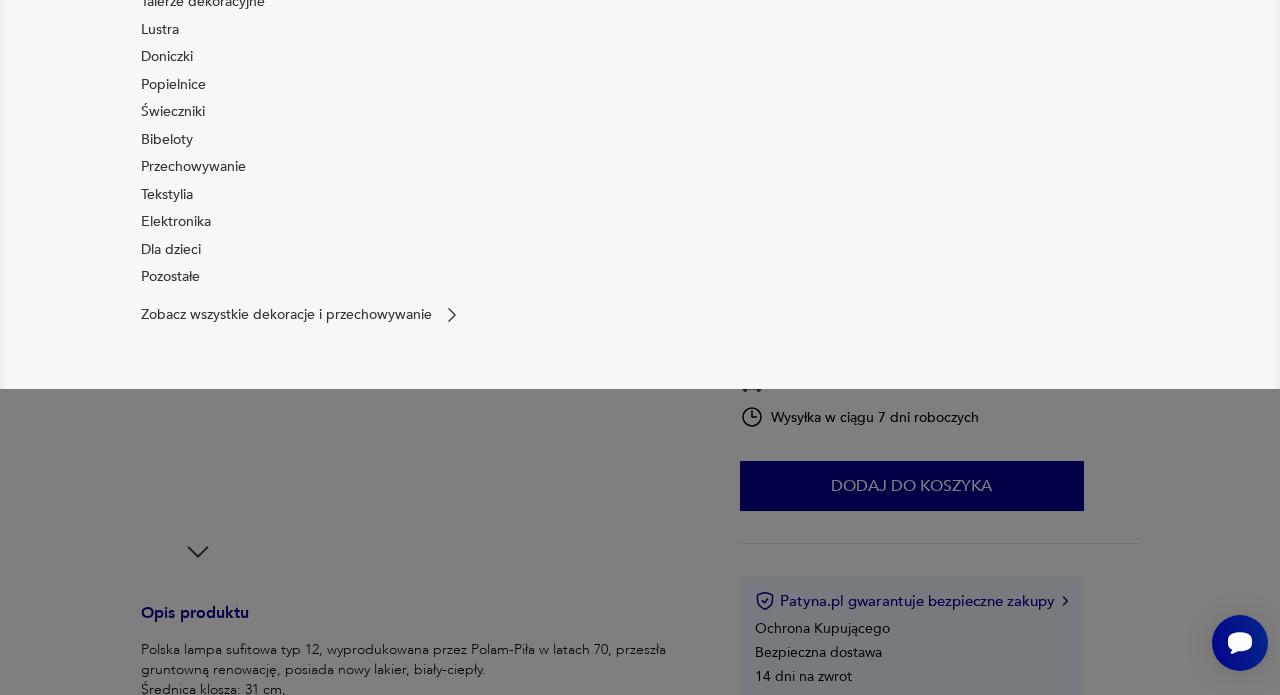 scroll, scrollTop: 343, scrollLeft: 0, axis: vertical 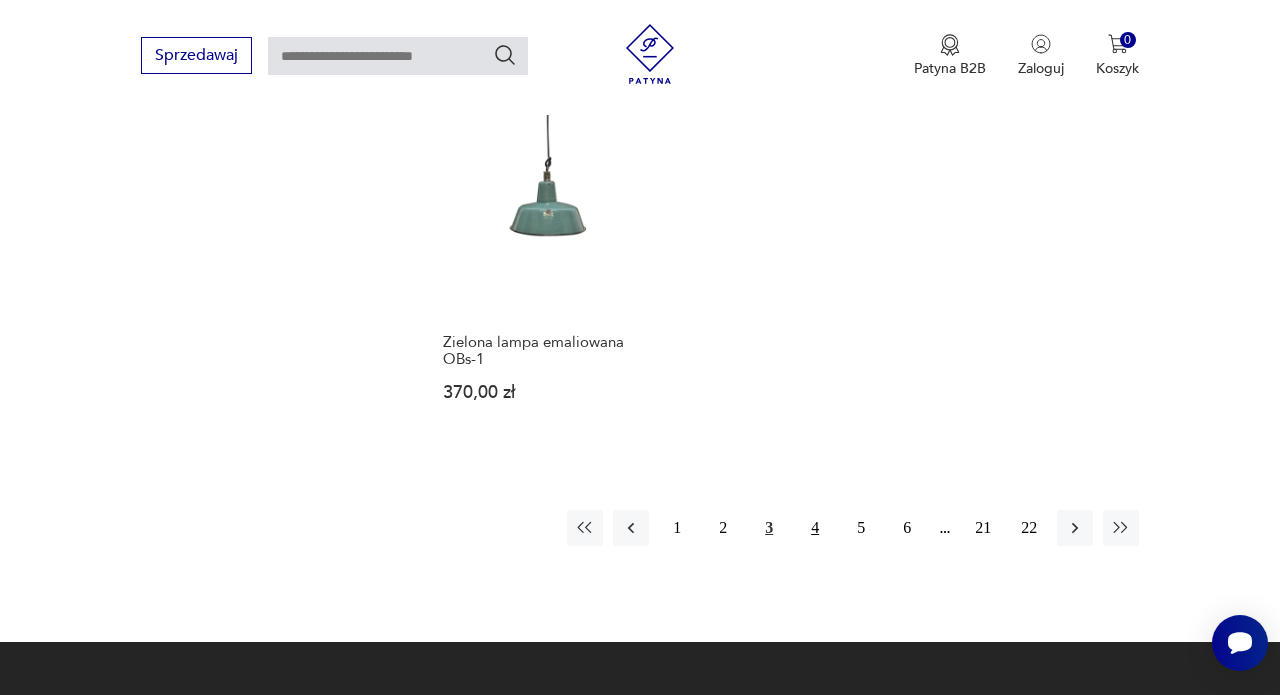click on "4" at bounding box center (815, 528) 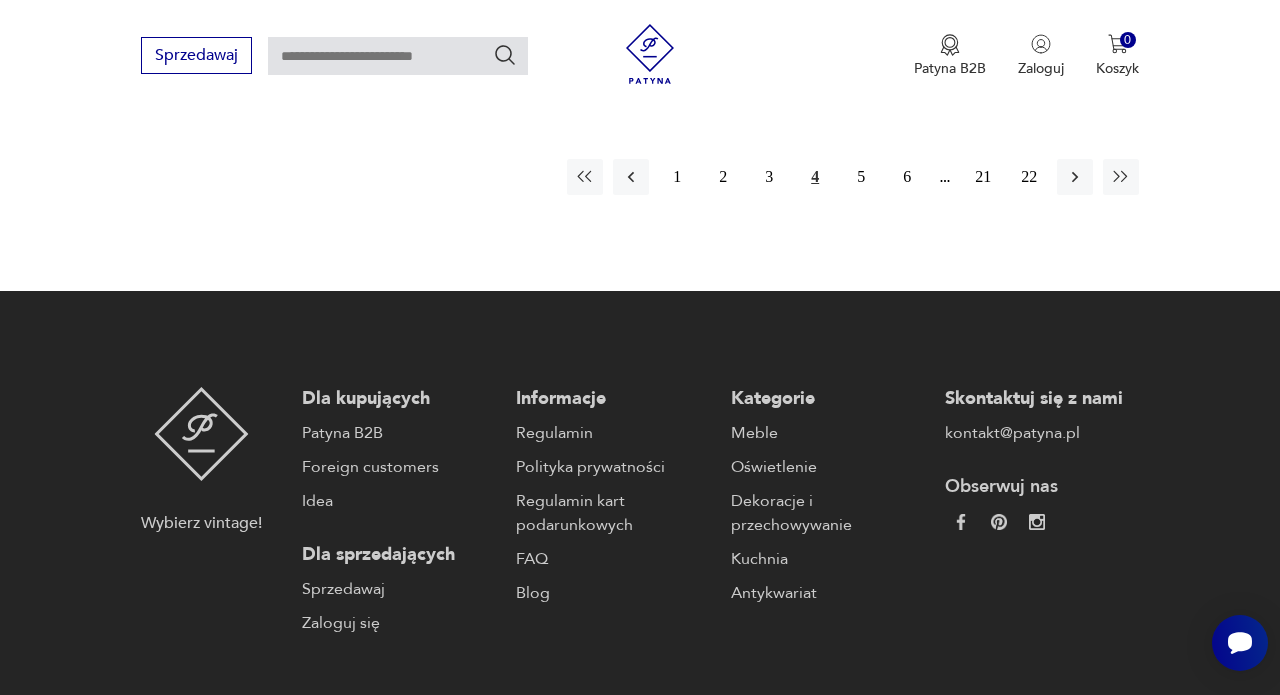 scroll, scrollTop: 2887, scrollLeft: 0, axis: vertical 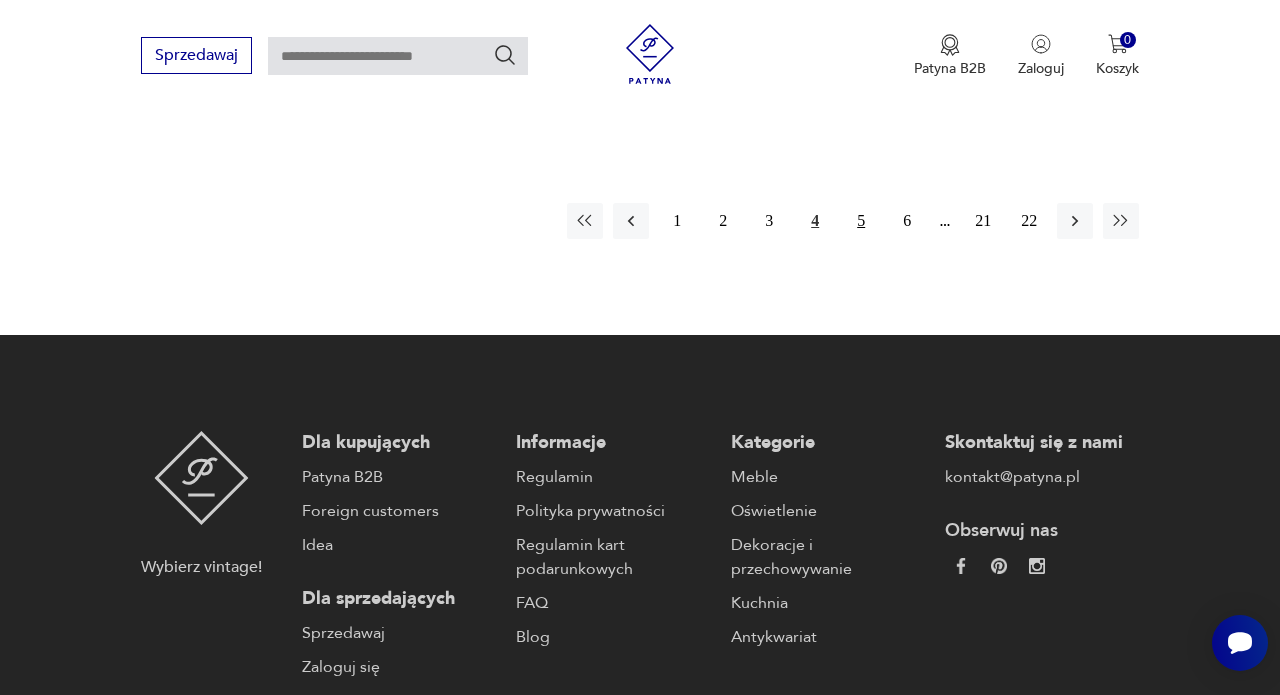 click on "5" at bounding box center (861, 221) 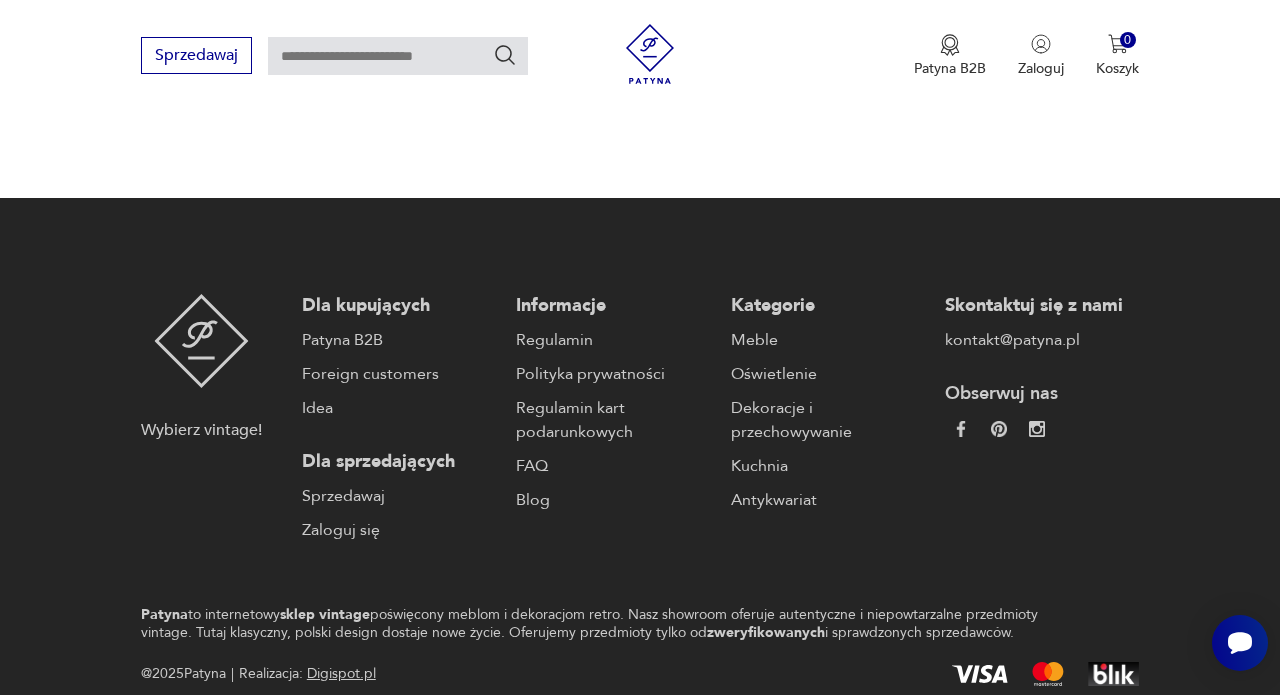 scroll, scrollTop: 3051, scrollLeft: 0, axis: vertical 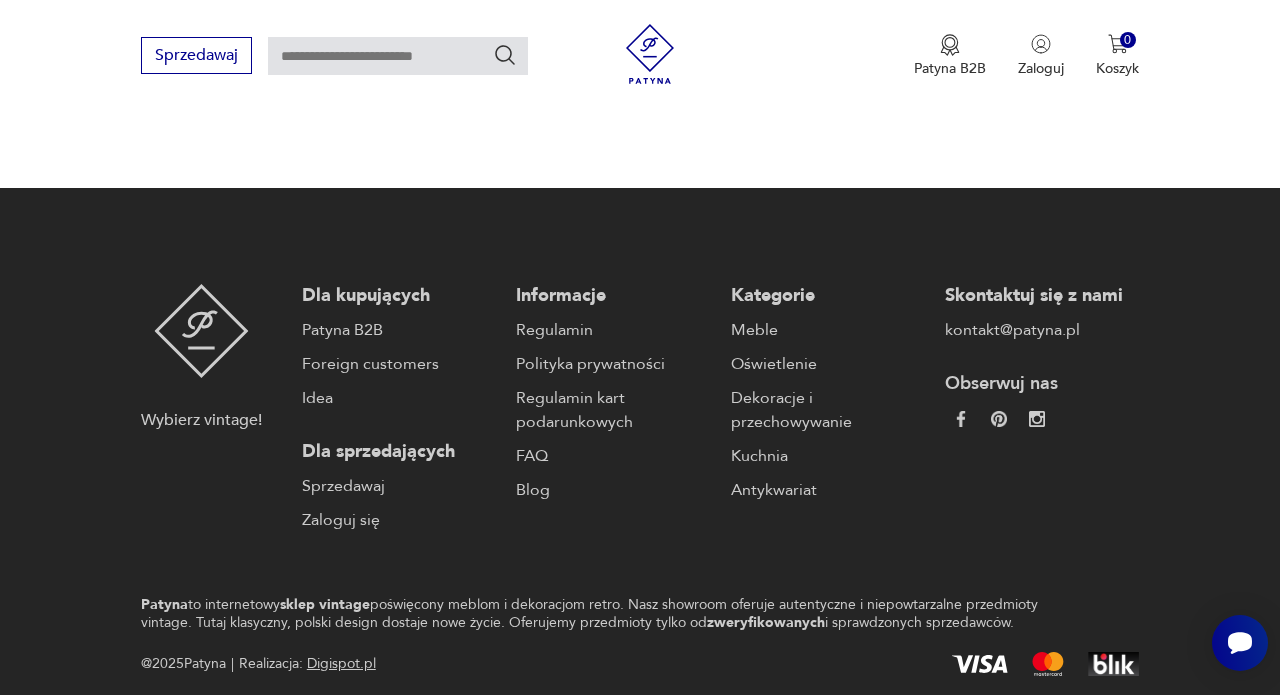 click on "6" at bounding box center (907, 74) 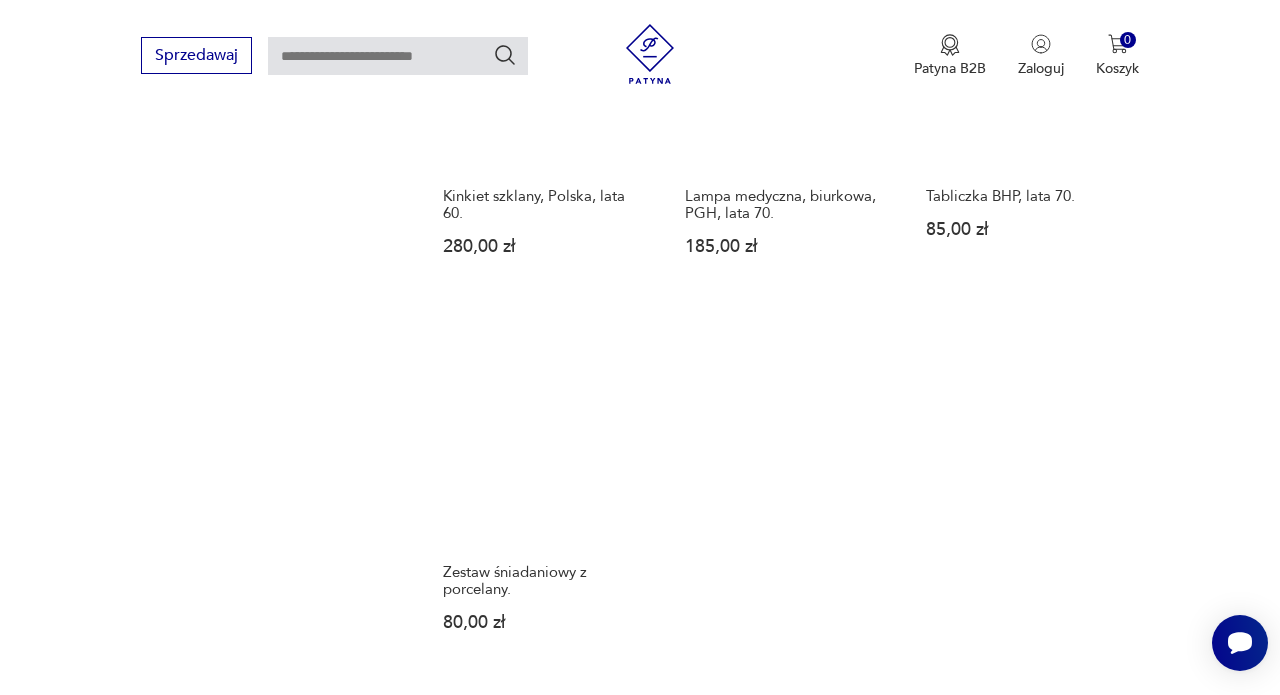 scroll, scrollTop: 2817, scrollLeft: 0, axis: vertical 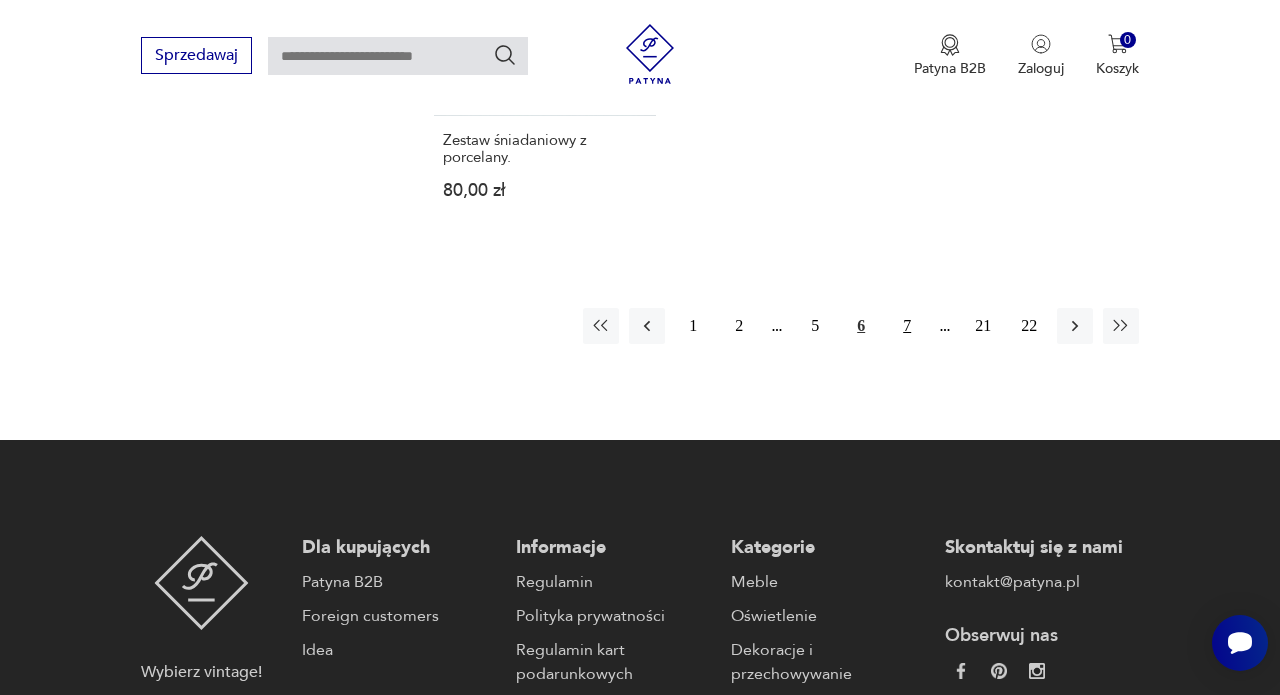 click on "7" at bounding box center (907, 326) 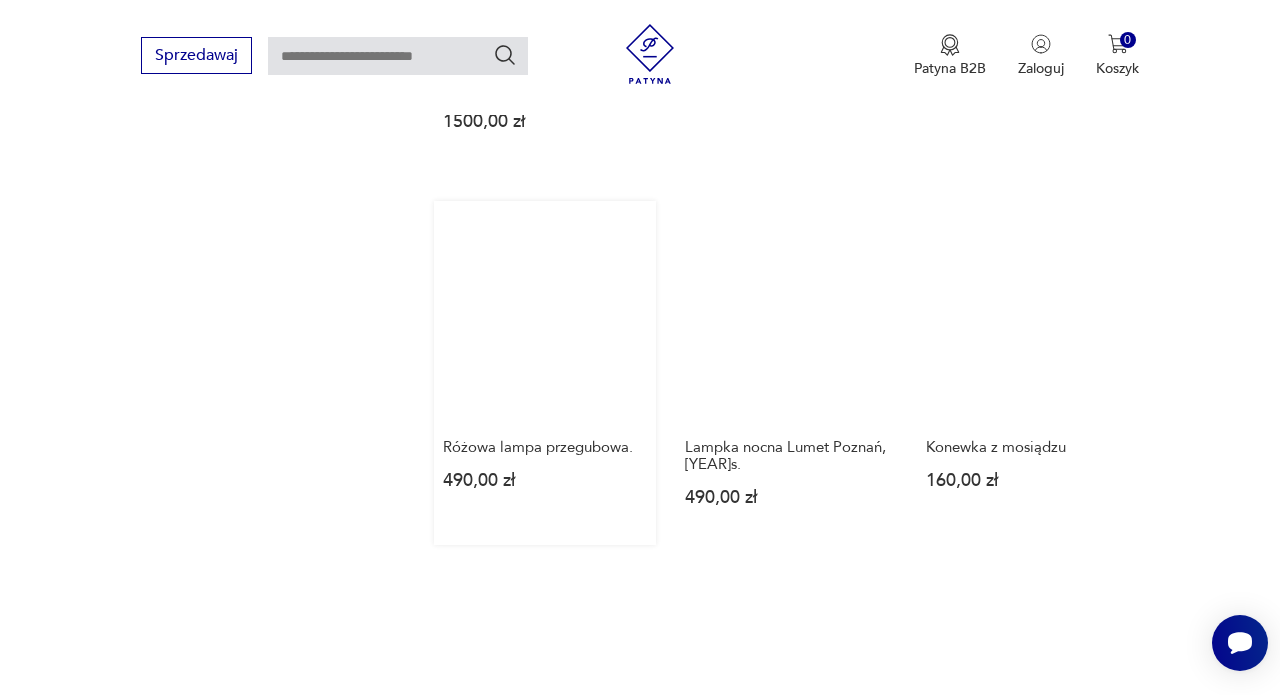 scroll, scrollTop: 1834, scrollLeft: 0, axis: vertical 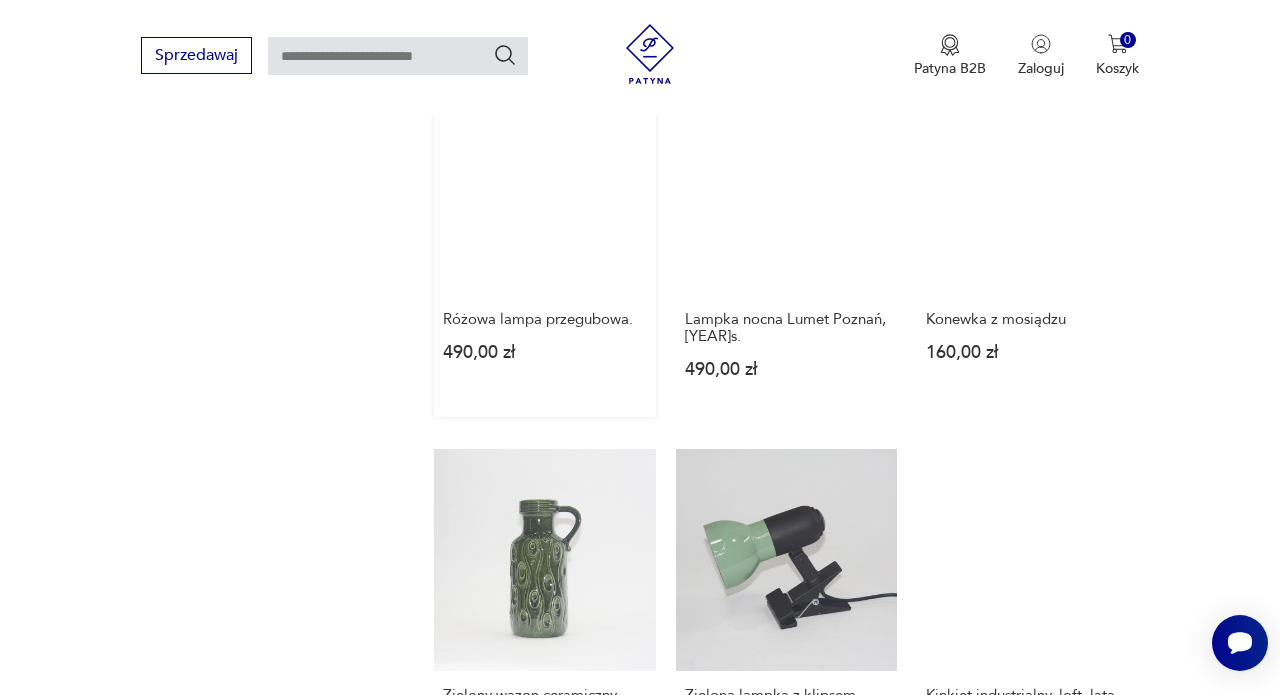click on "Różowa lampa przegubowa. 490,00 zł" at bounding box center (545, 245) 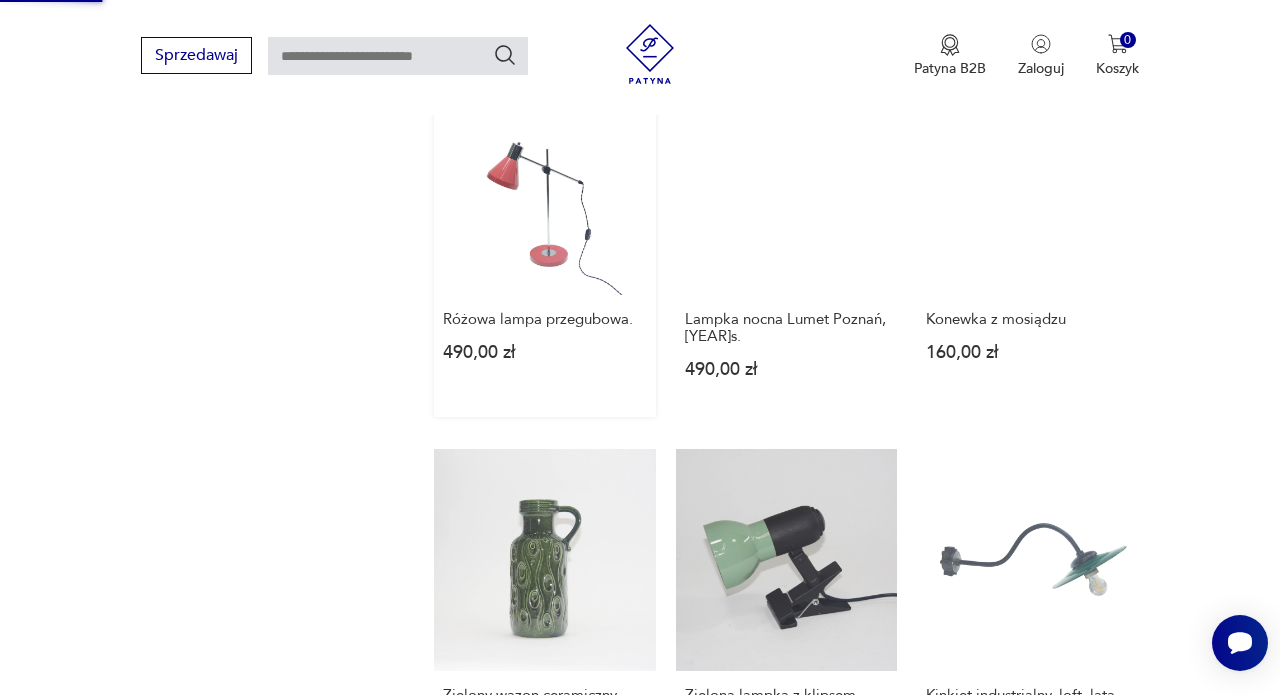 scroll, scrollTop: 6, scrollLeft: 0, axis: vertical 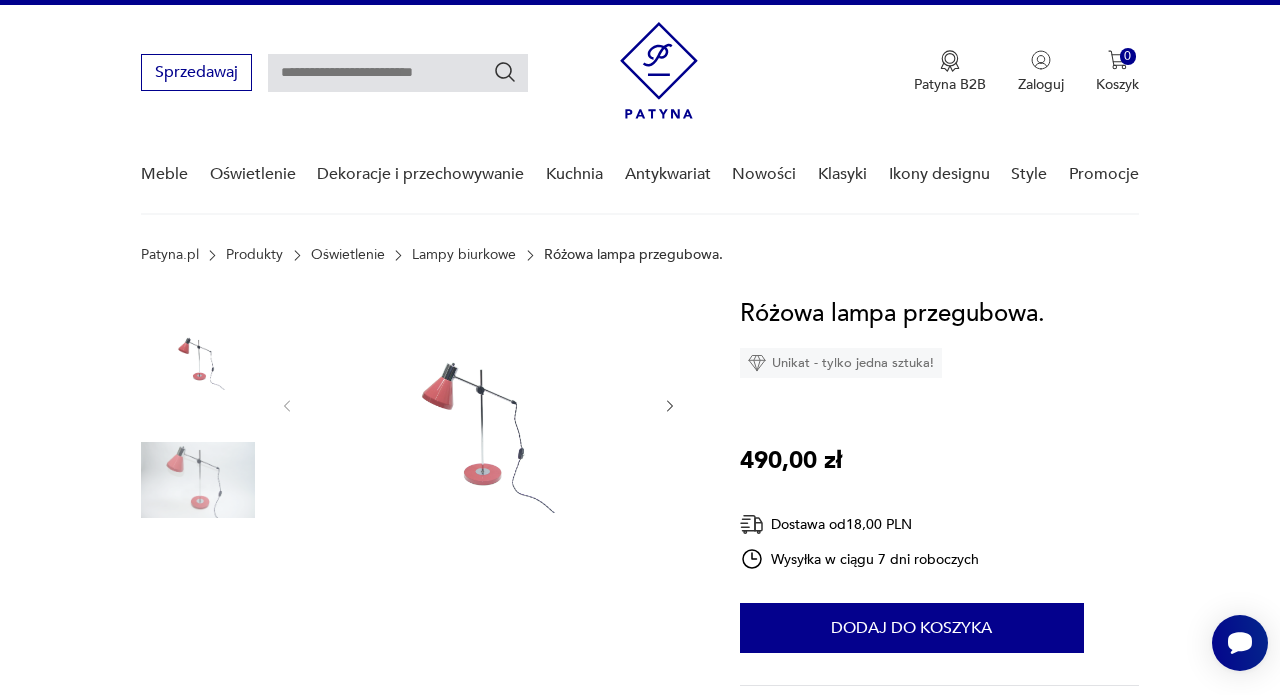 click at bounding box center [198, 480] 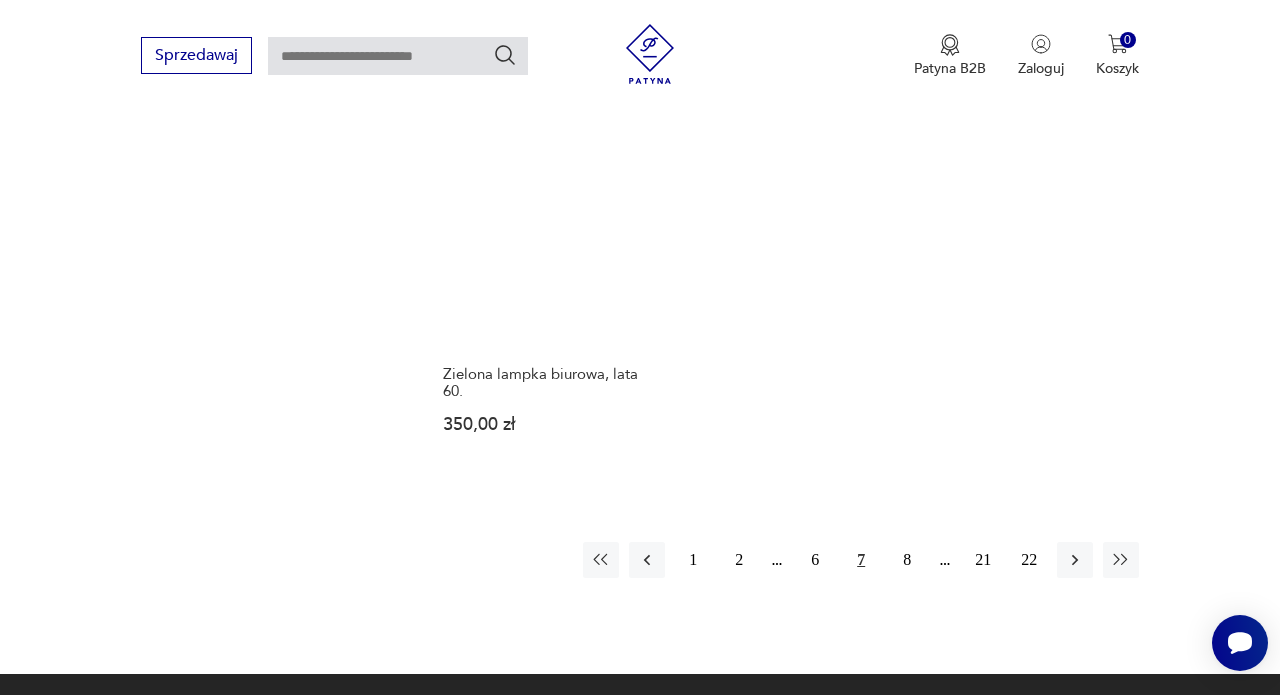 scroll, scrollTop: 2533, scrollLeft: 0, axis: vertical 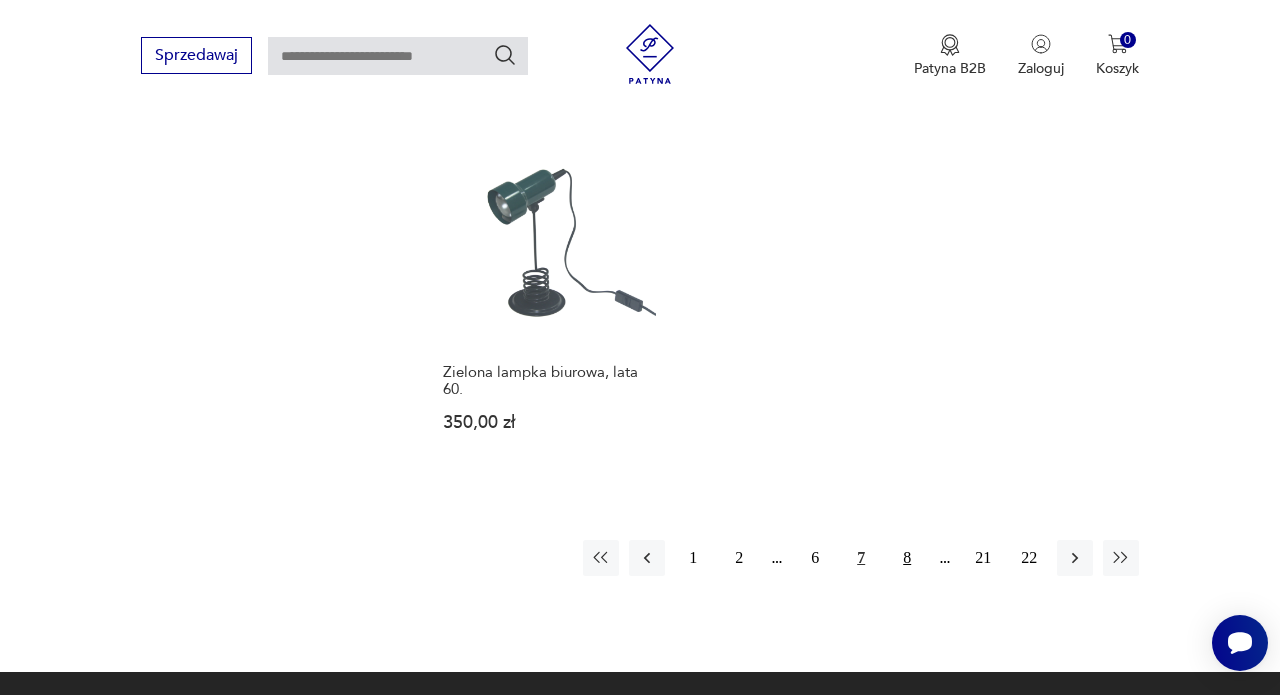 click on "8" at bounding box center (907, 558) 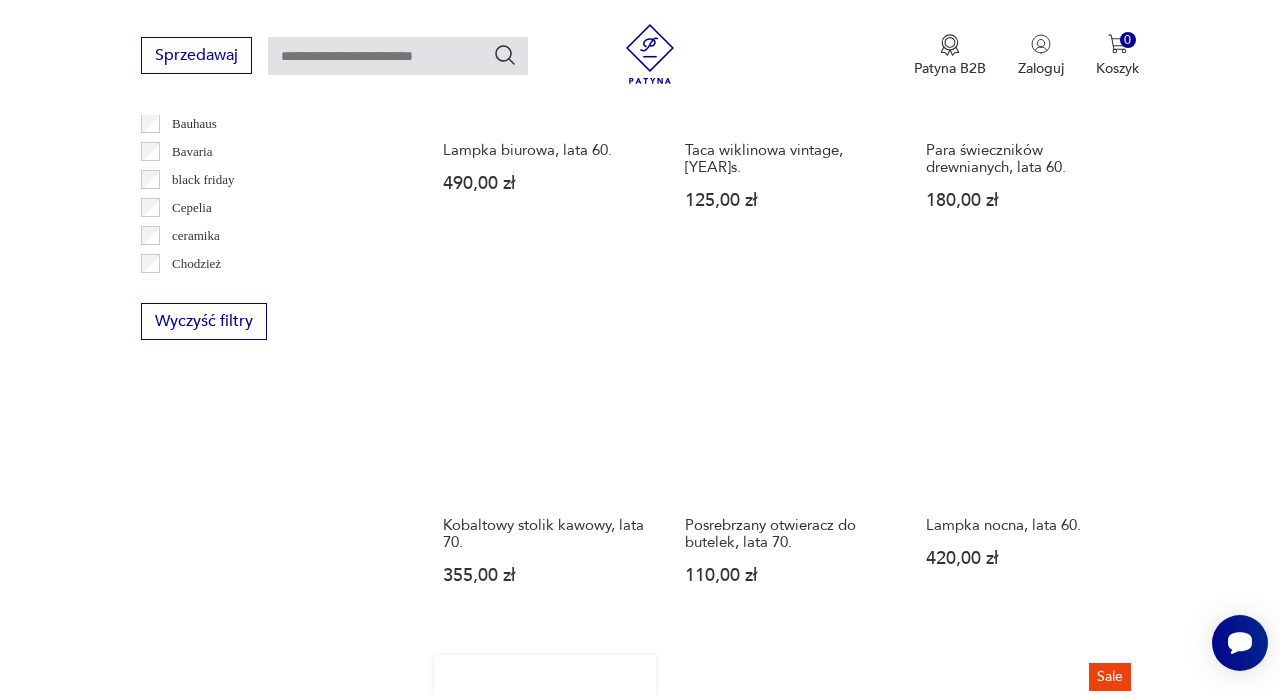 scroll, scrollTop: 1258, scrollLeft: 0, axis: vertical 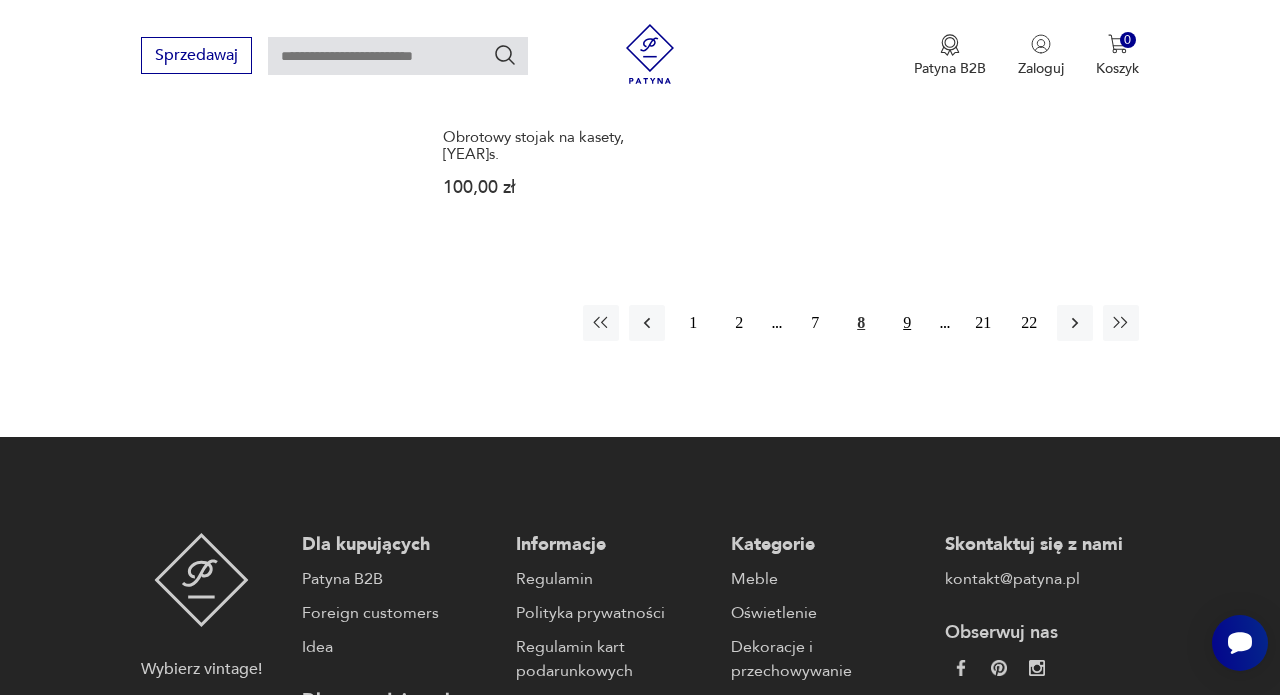 click on "9" at bounding box center [907, 323] 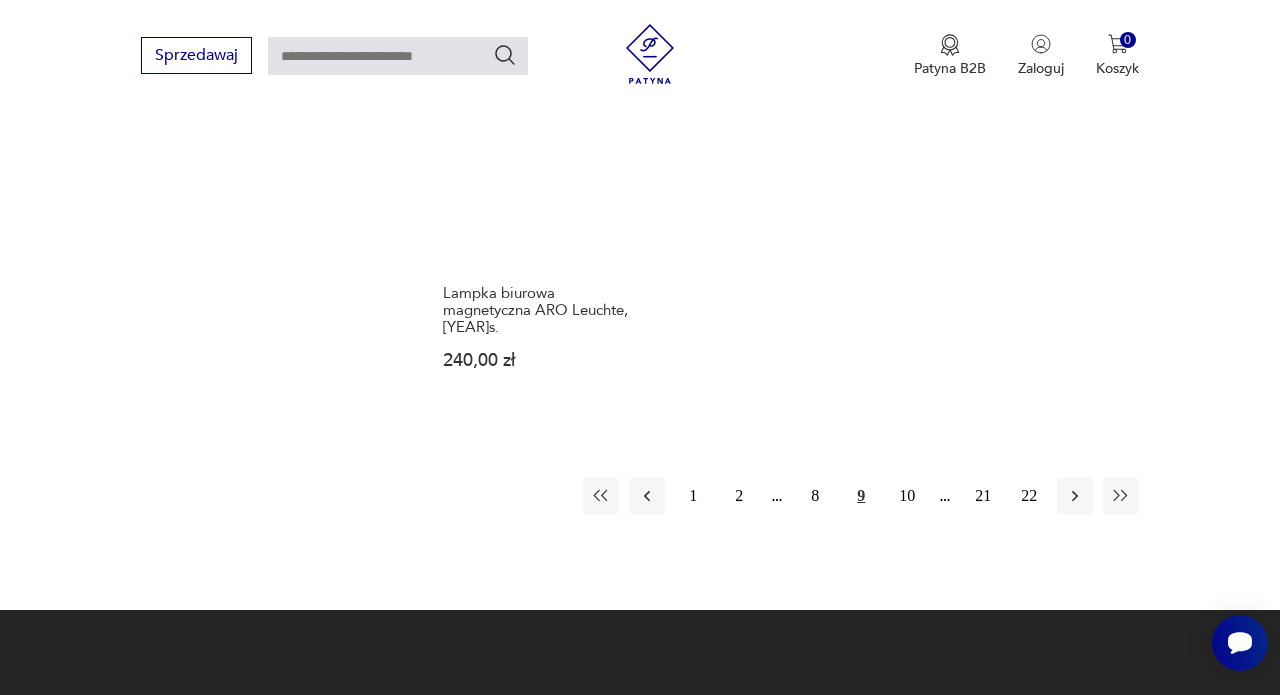 scroll, scrollTop: 2617, scrollLeft: 0, axis: vertical 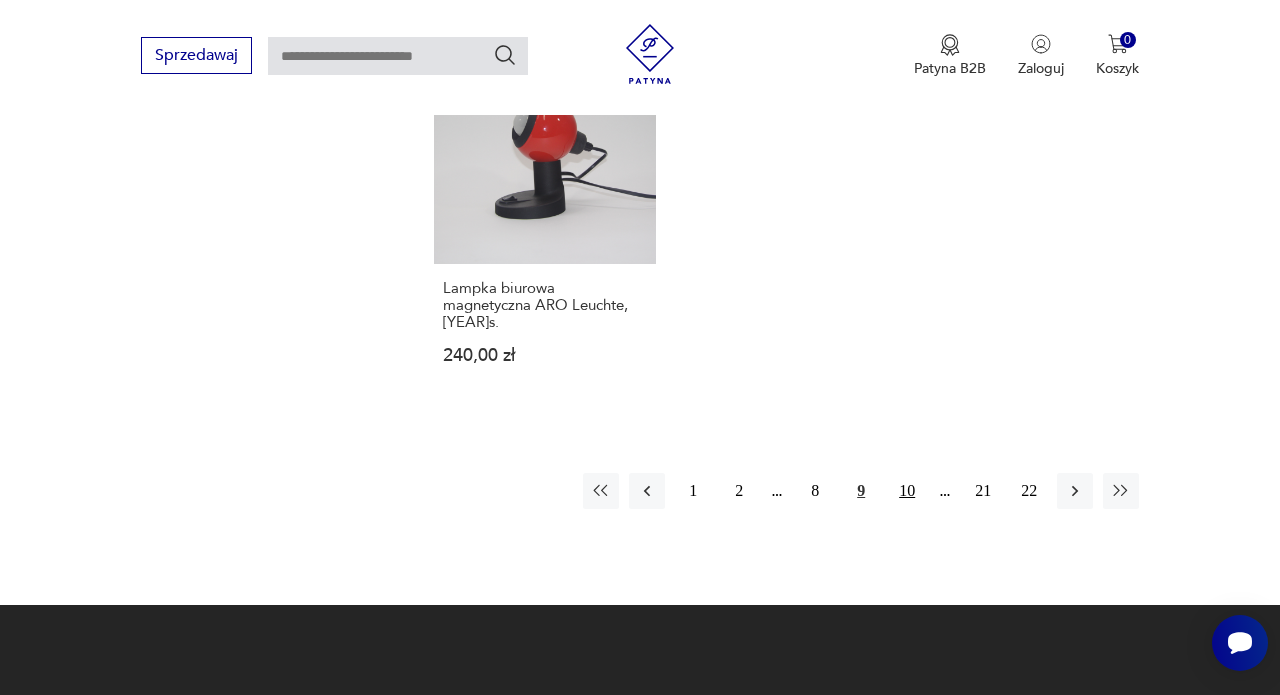 click on "10" at bounding box center (907, 491) 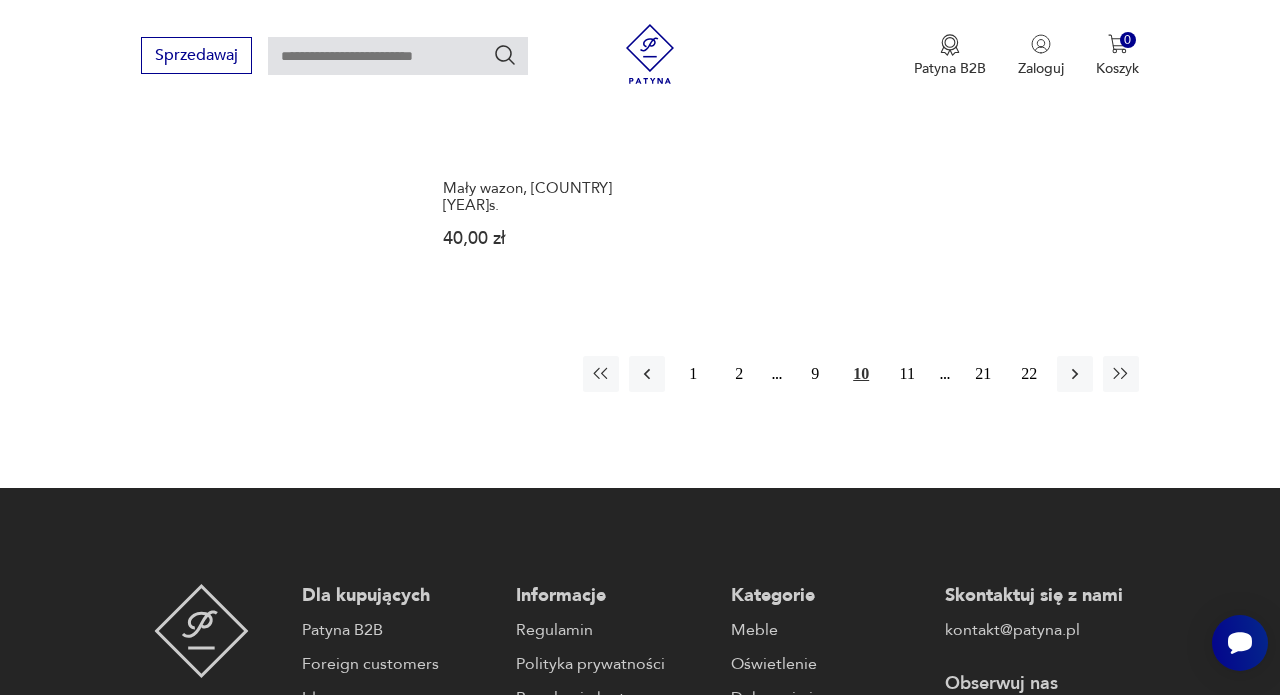 scroll, scrollTop: 2756, scrollLeft: 0, axis: vertical 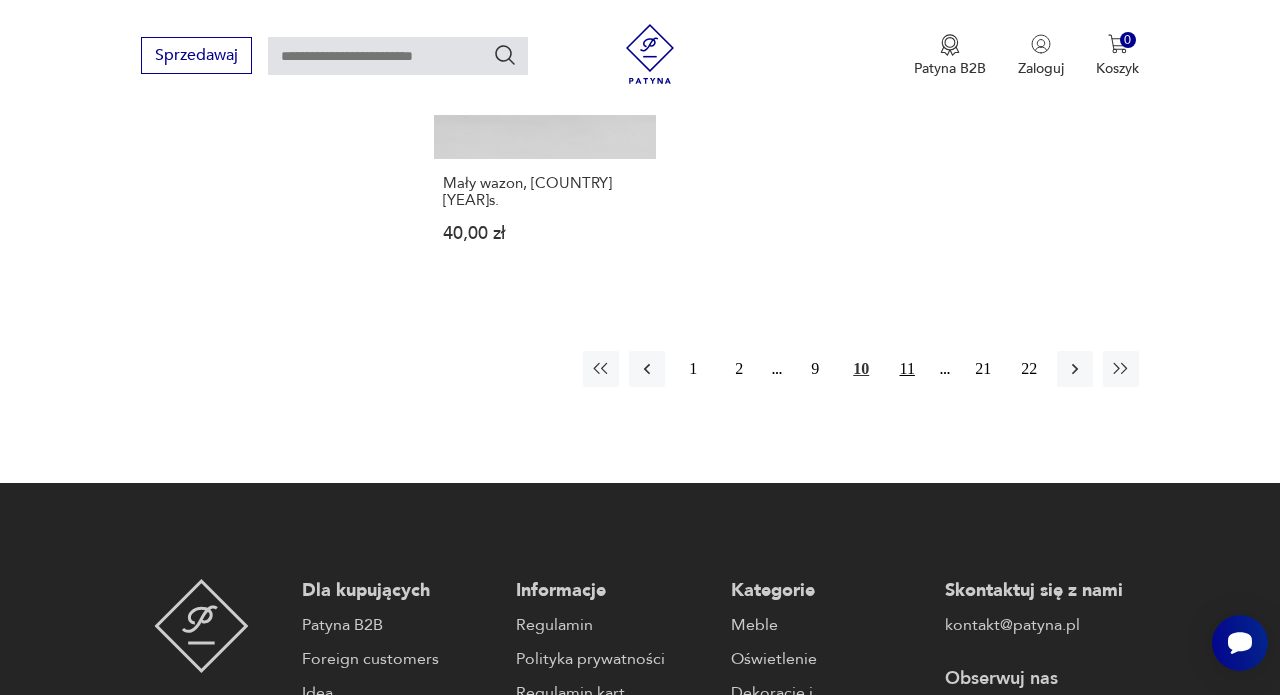 click on "11" at bounding box center (907, 369) 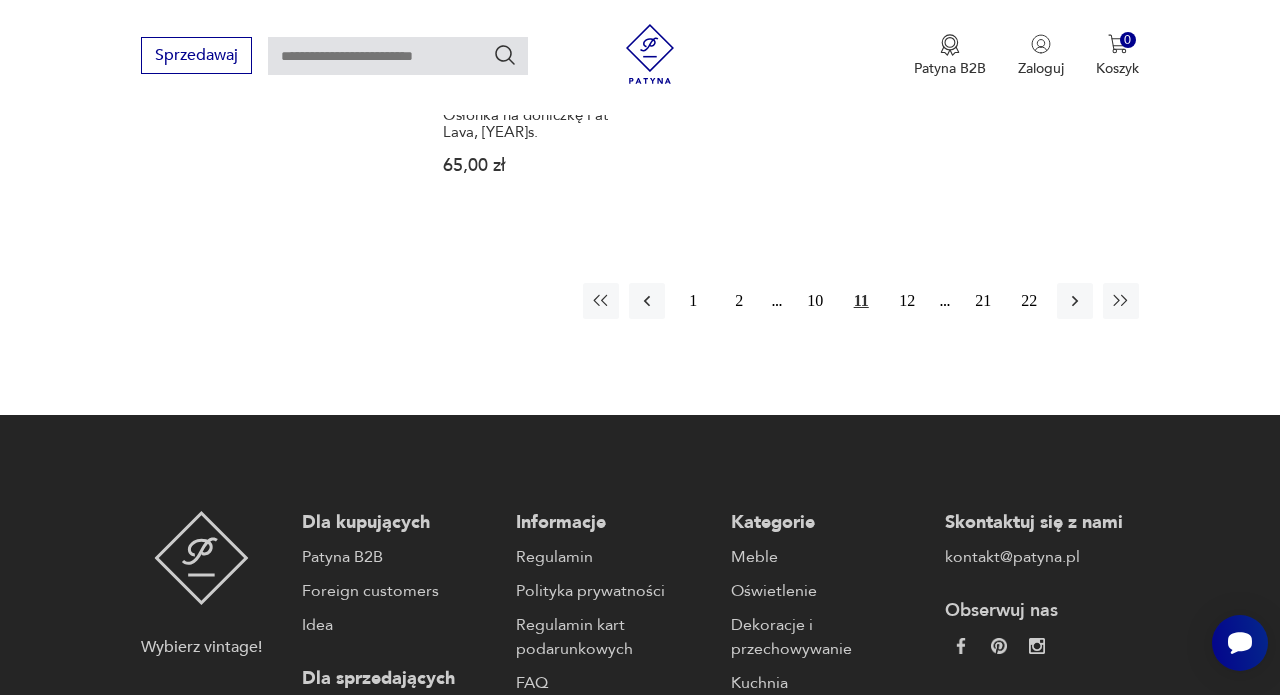 scroll, scrollTop: 2820, scrollLeft: 0, axis: vertical 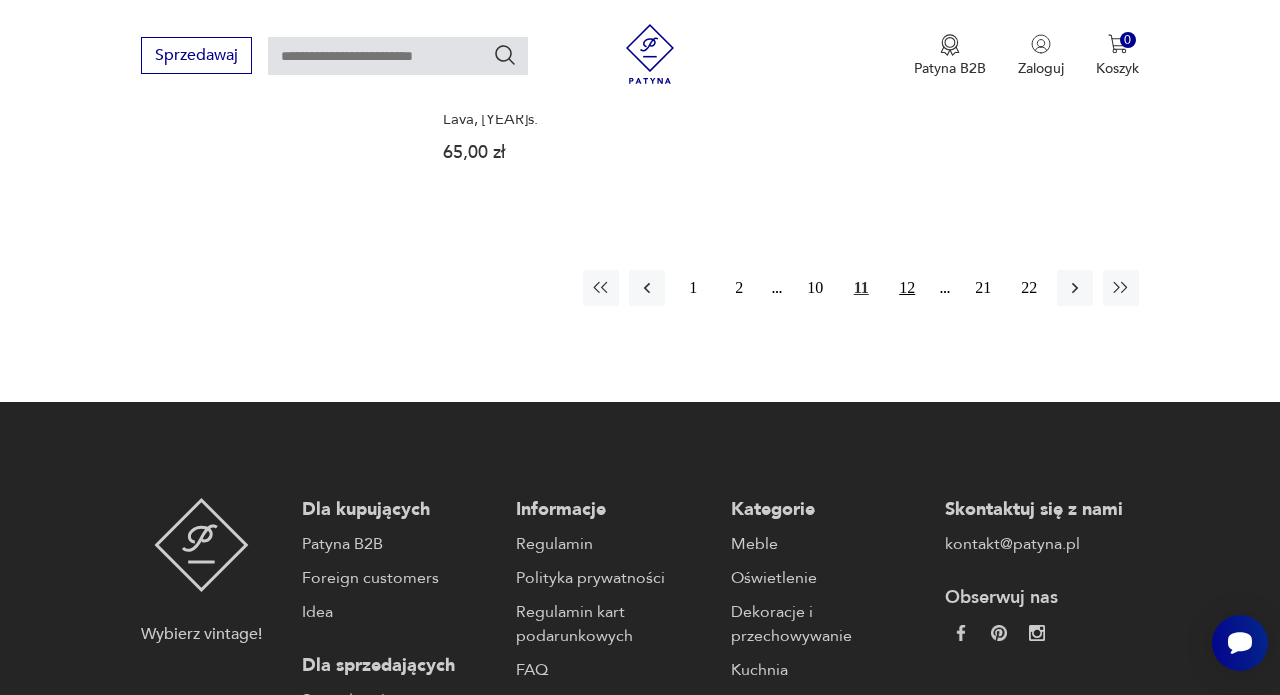 click on "12" at bounding box center (907, 288) 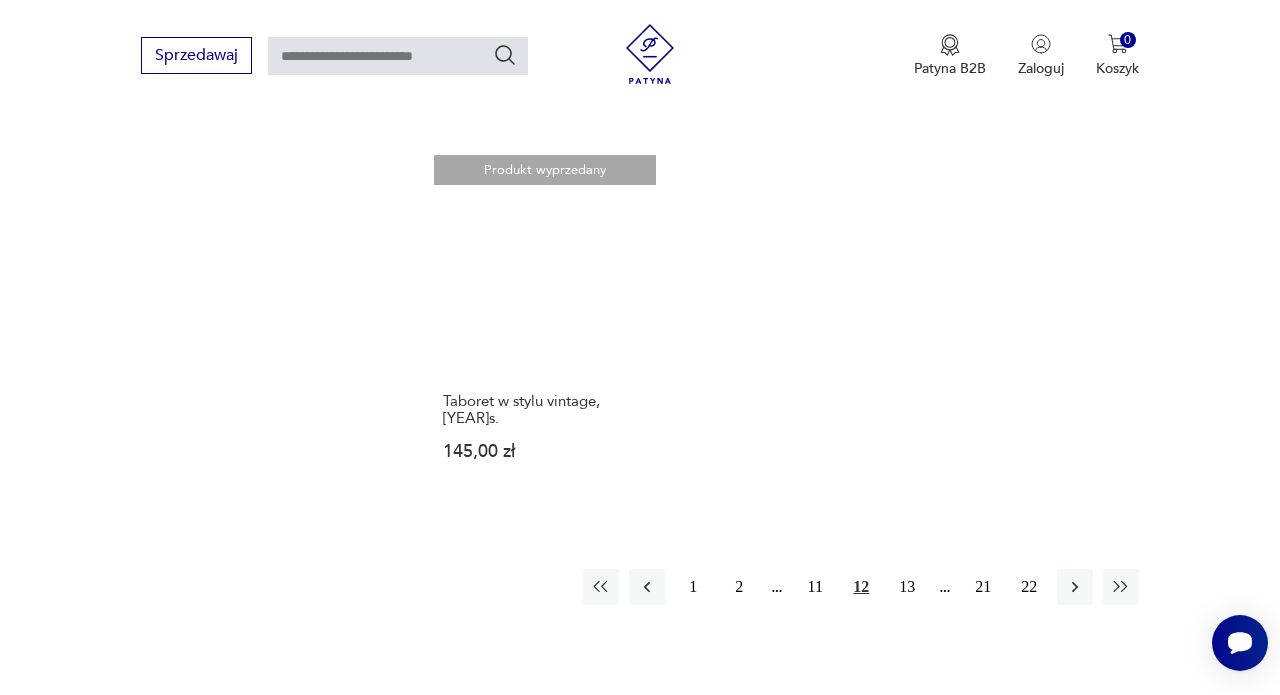 scroll, scrollTop: 2505, scrollLeft: 0, axis: vertical 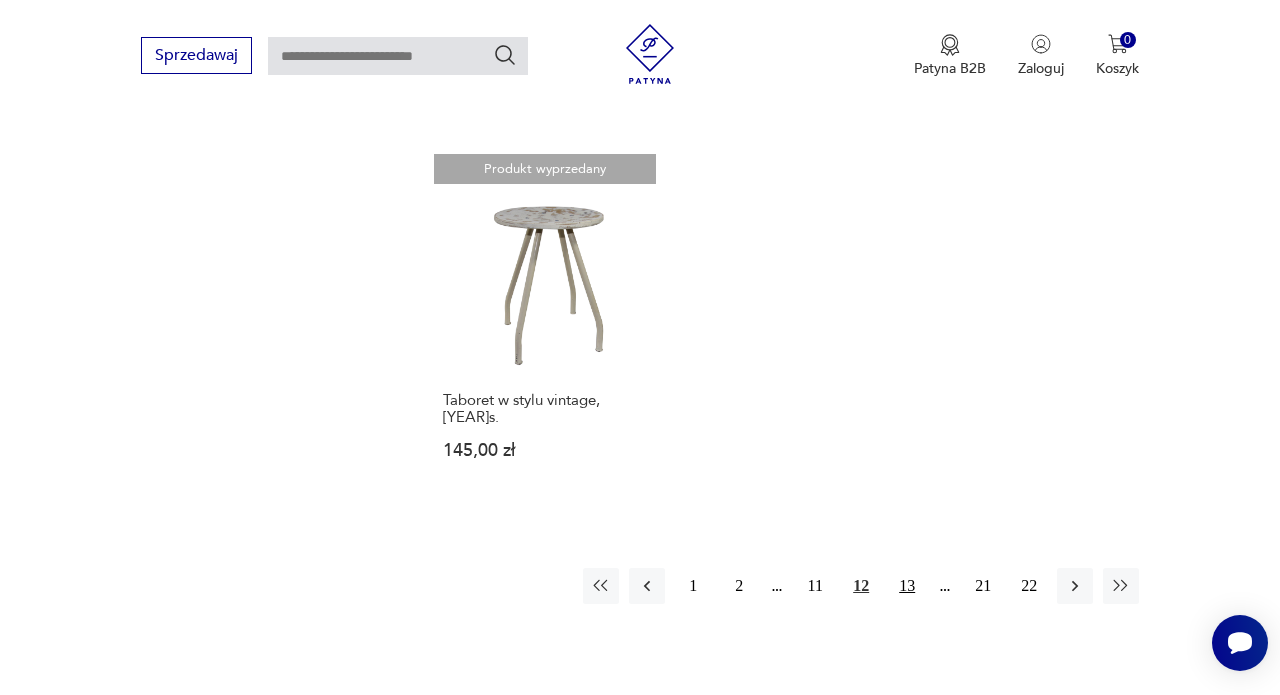 click on "13" at bounding box center (907, 586) 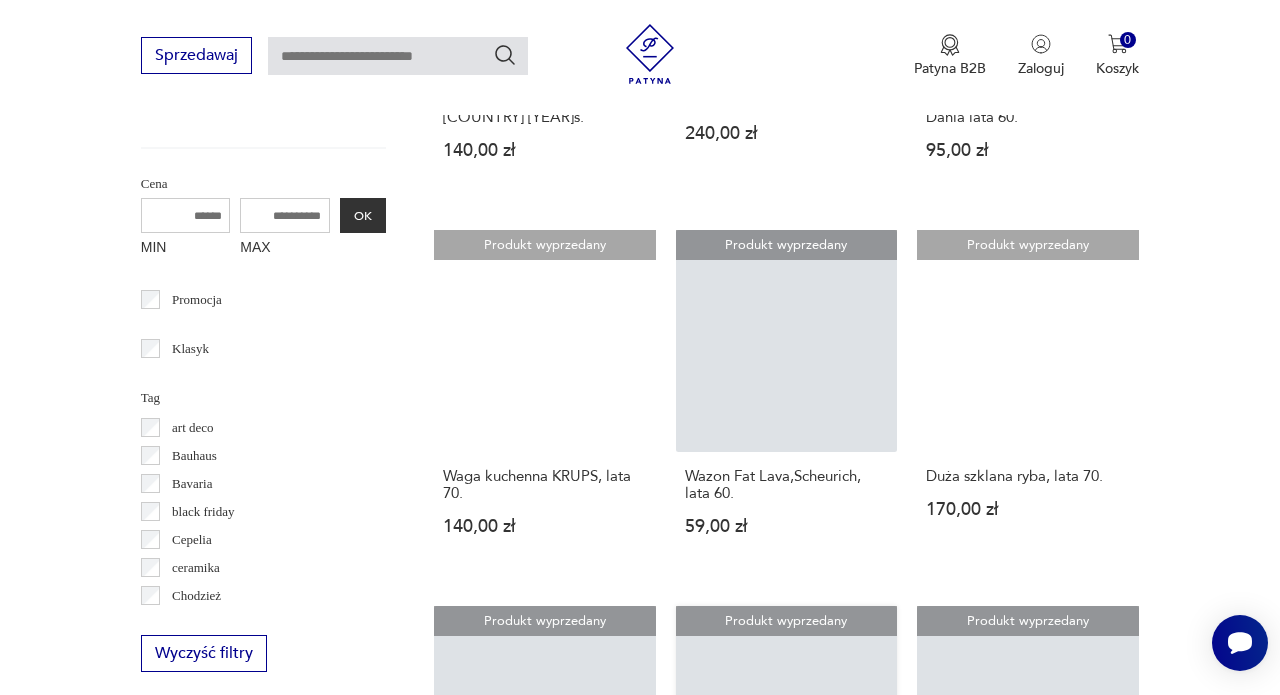 scroll, scrollTop: 926, scrollLeft: 0, axis: vertical 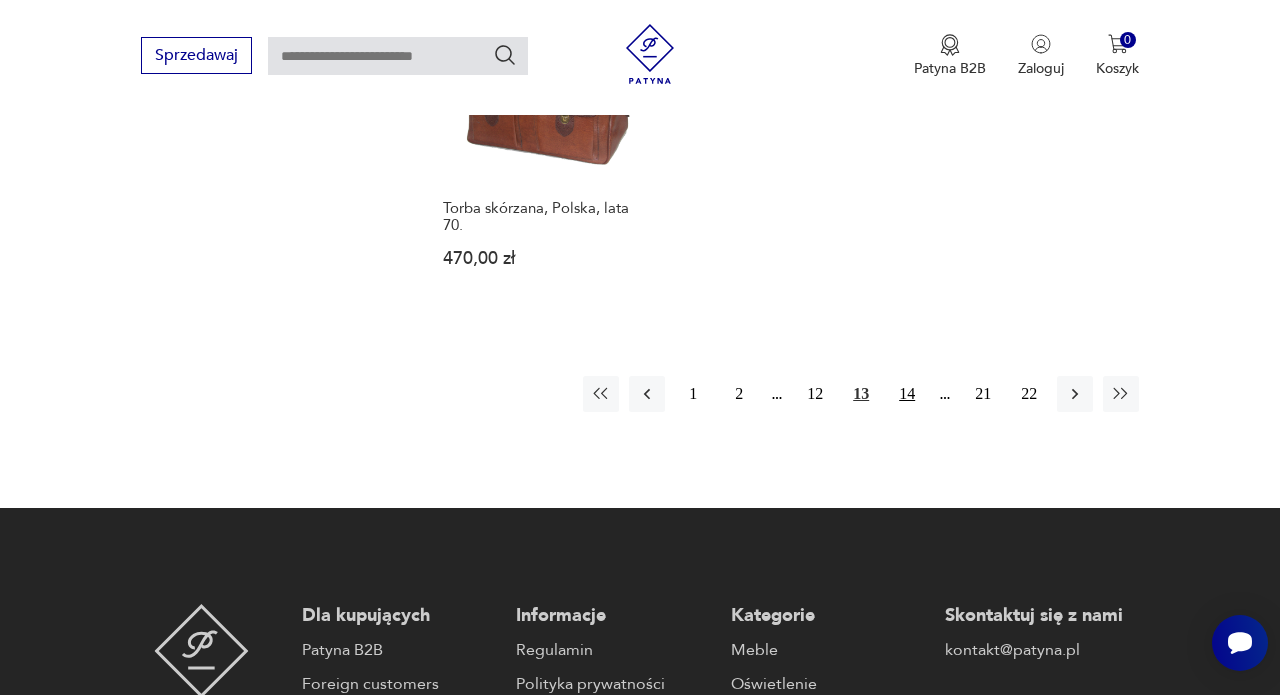 click on "14" at bounding box center (907, 394) 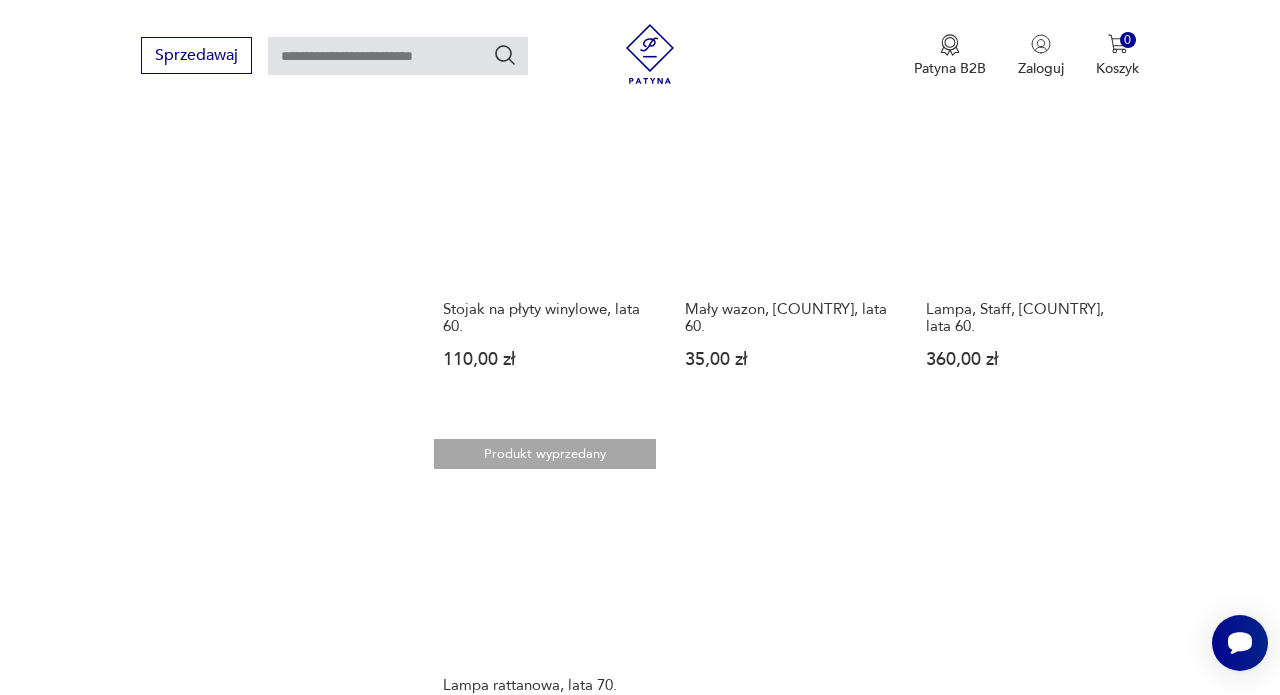 scroll, scrollTop: 2216, scrollLeft: 0, axis: vertical 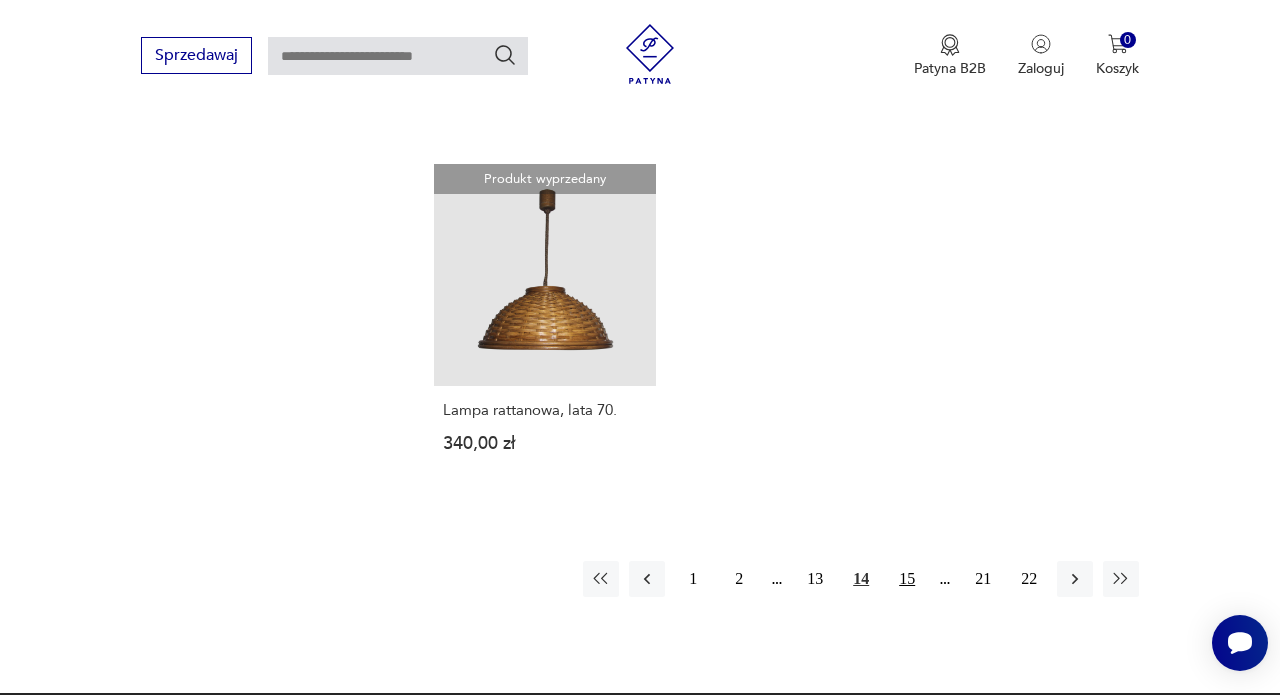 click on "15" at bounding box center [907, 579] 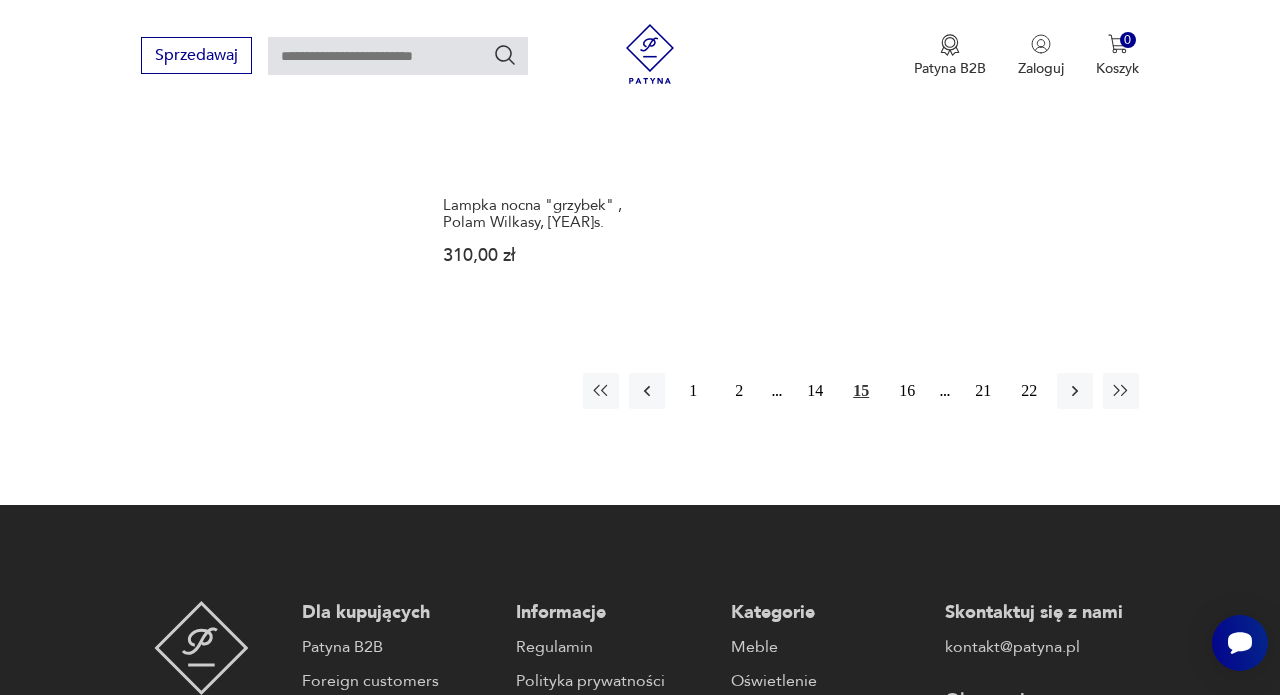 scroll, scrollTop: 2716, scrollLeft: 0, axis: vertical 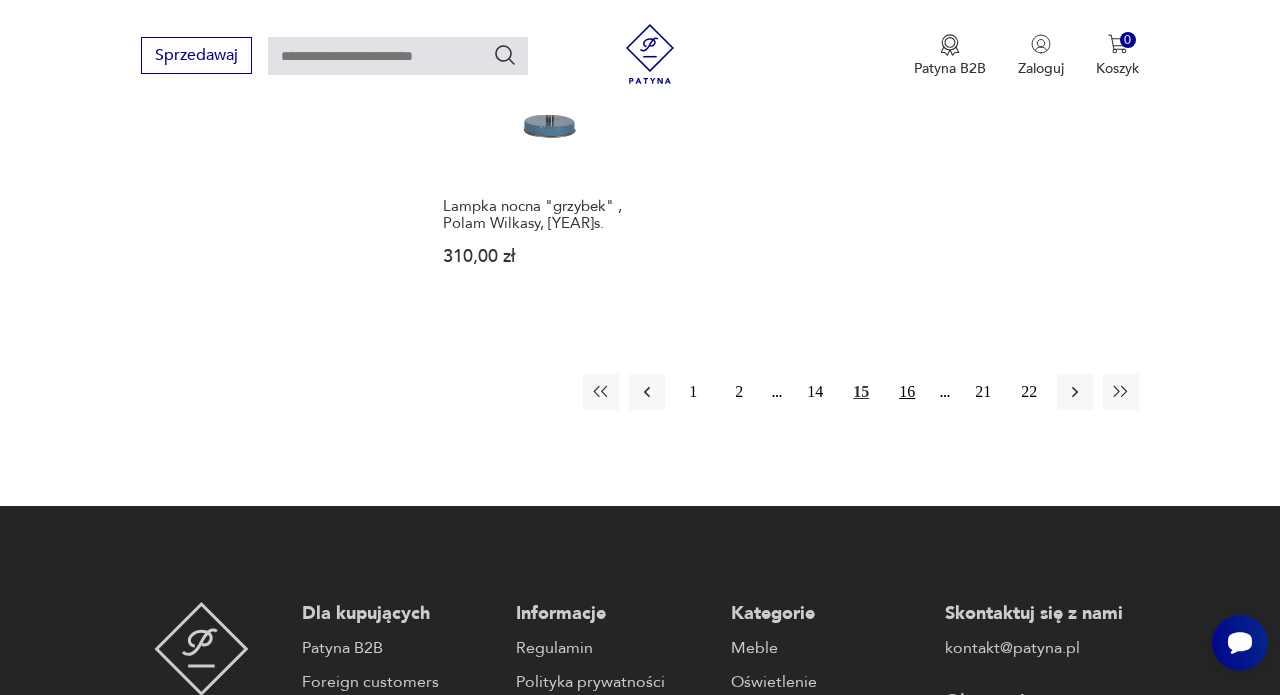 click on "16" at bounding box center [907, 392] 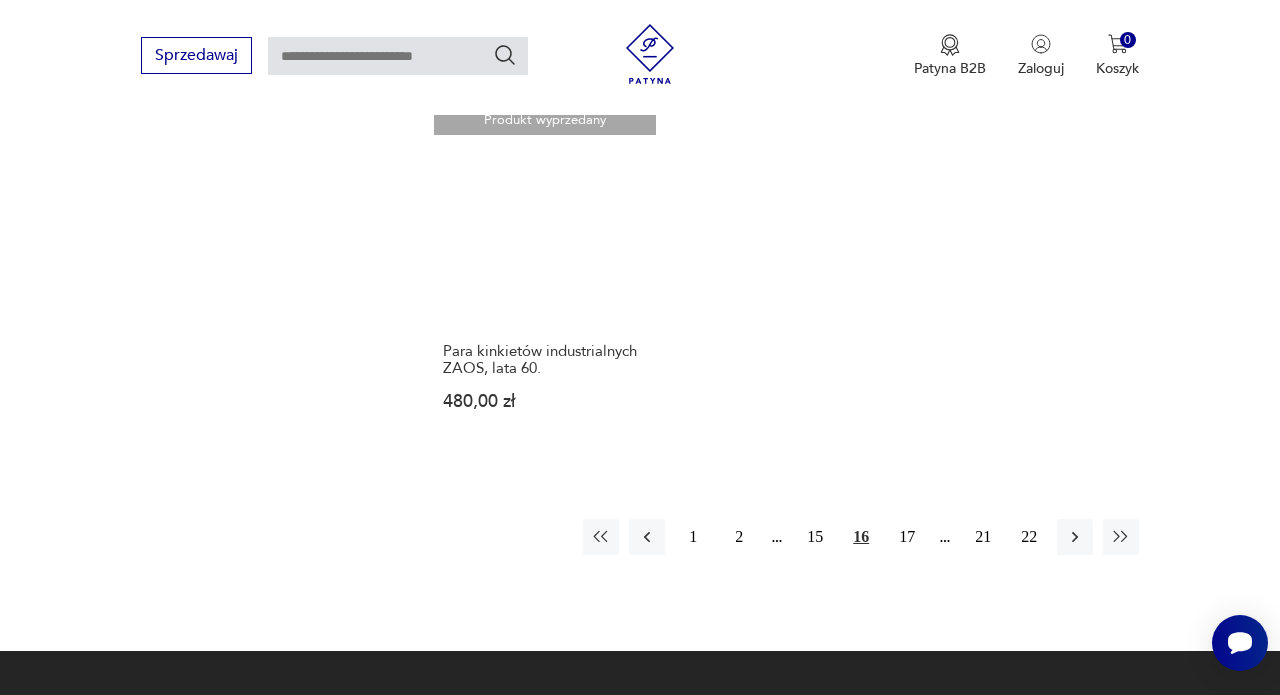 scroll, scrollTop: 2567, scrollLeft: 0, axis: vertical 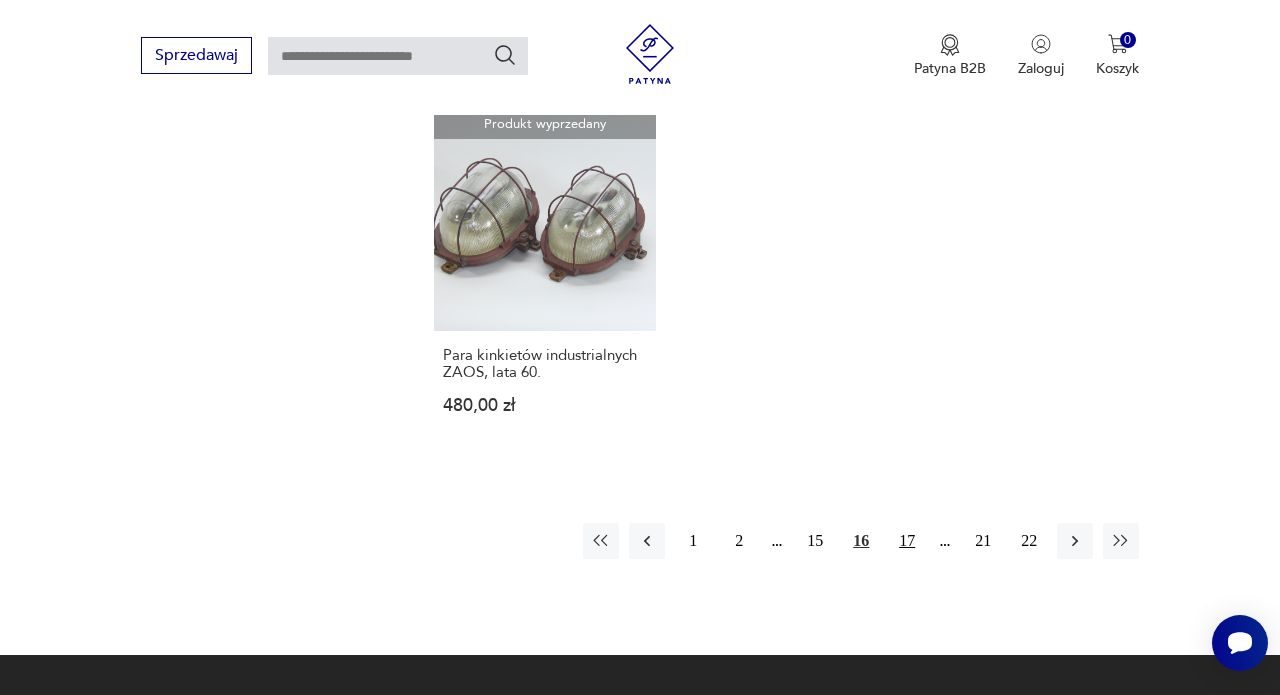 click on "17" at bounding box center [907, 541] 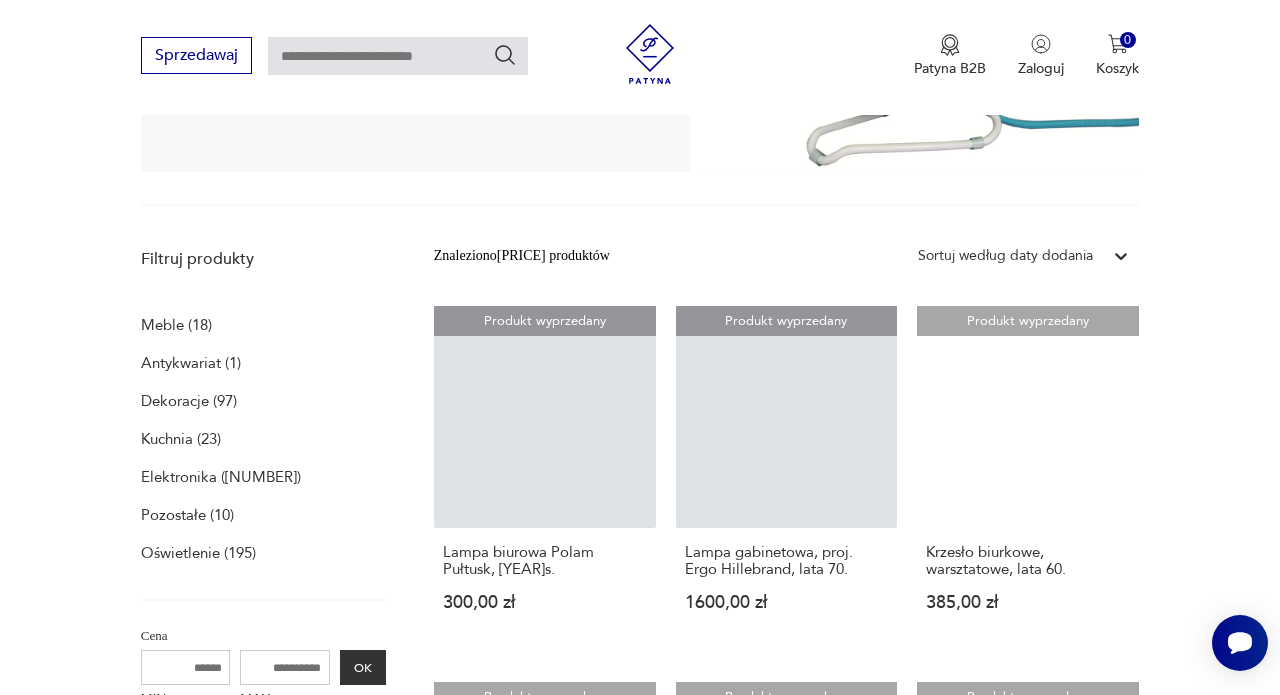 scroll, scrollTop: 472, scrollLeft: 0, axis: vertical 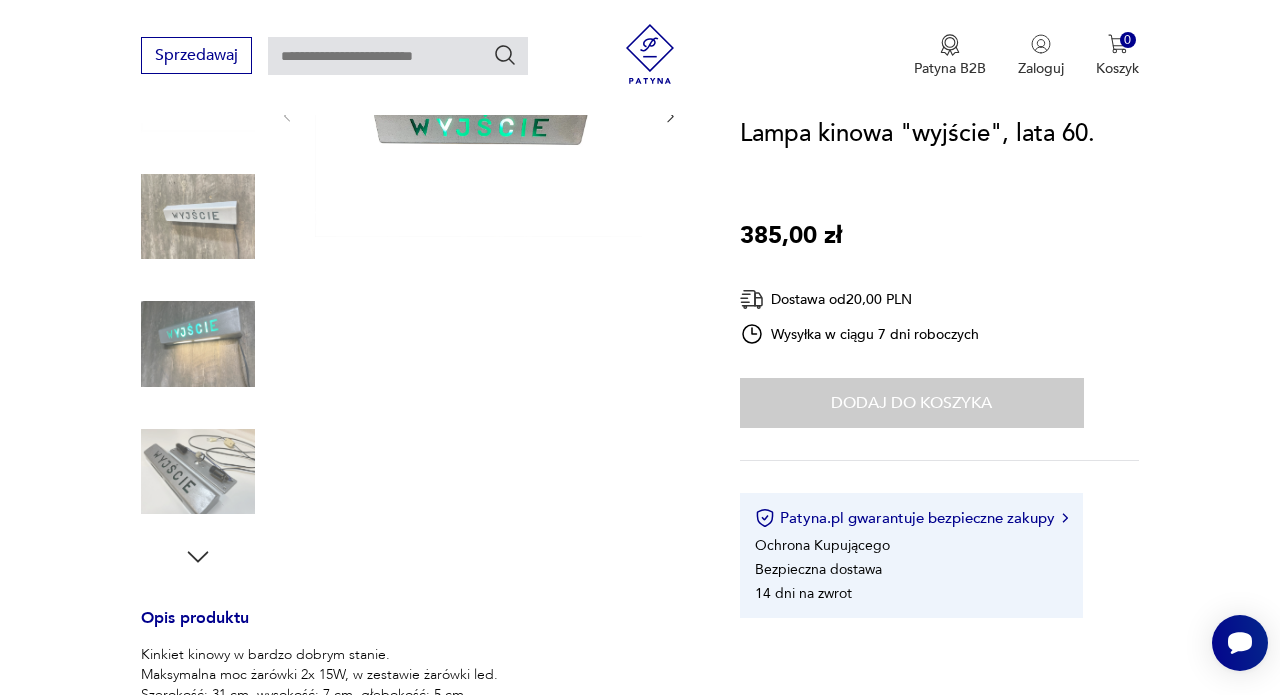 click on "Dodaj do koszyka" at bounding box center (912, 403) 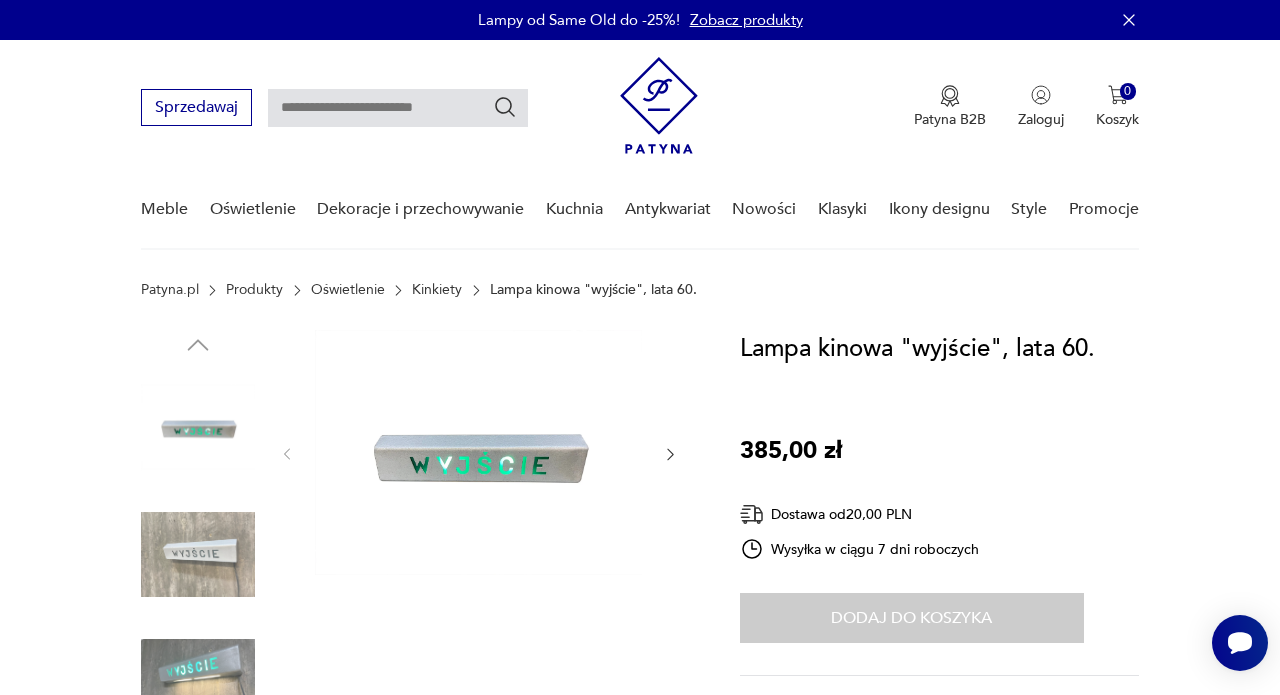 scroll, scrollTop: 0, scrollLeft: 0, axis: both 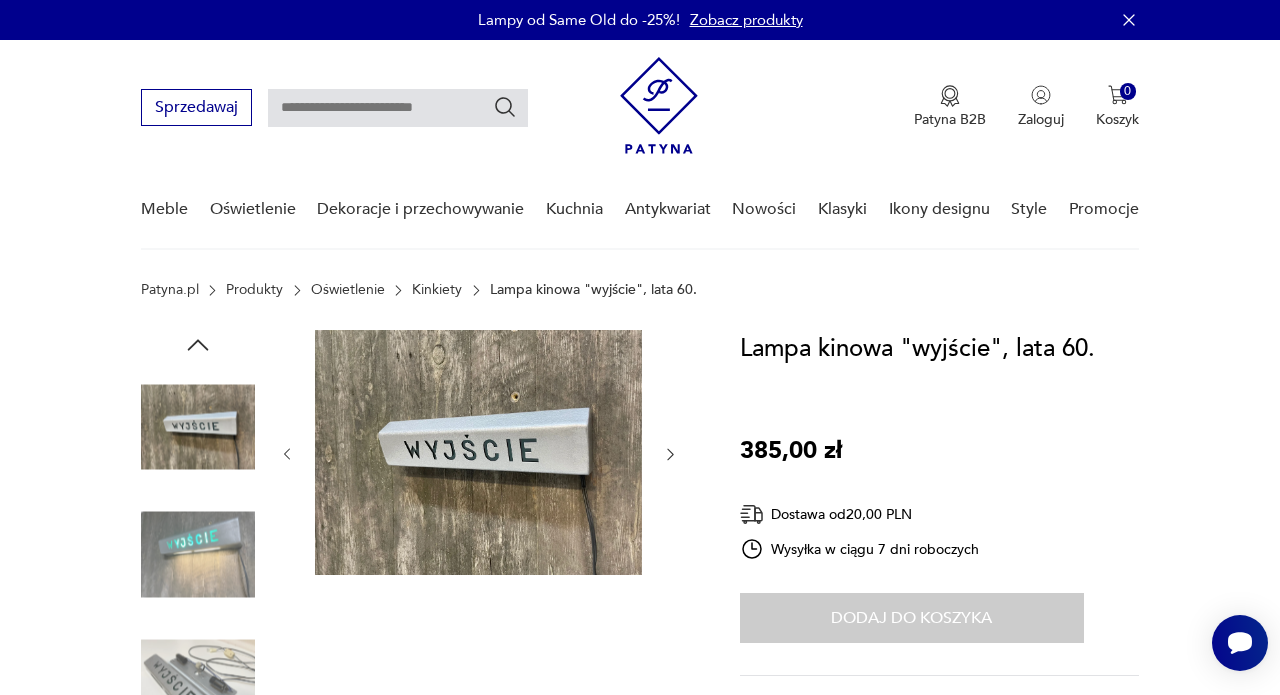 click at bounding box center (198, 555) 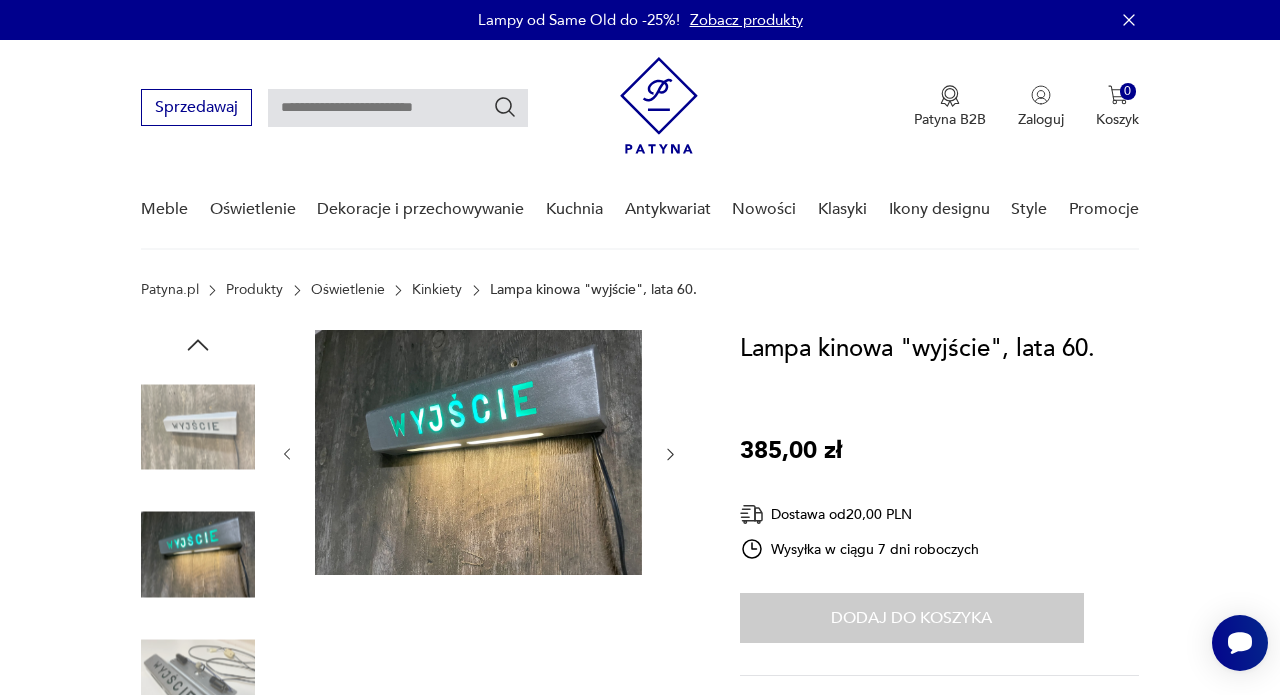 click at bounding box center (0, 0) 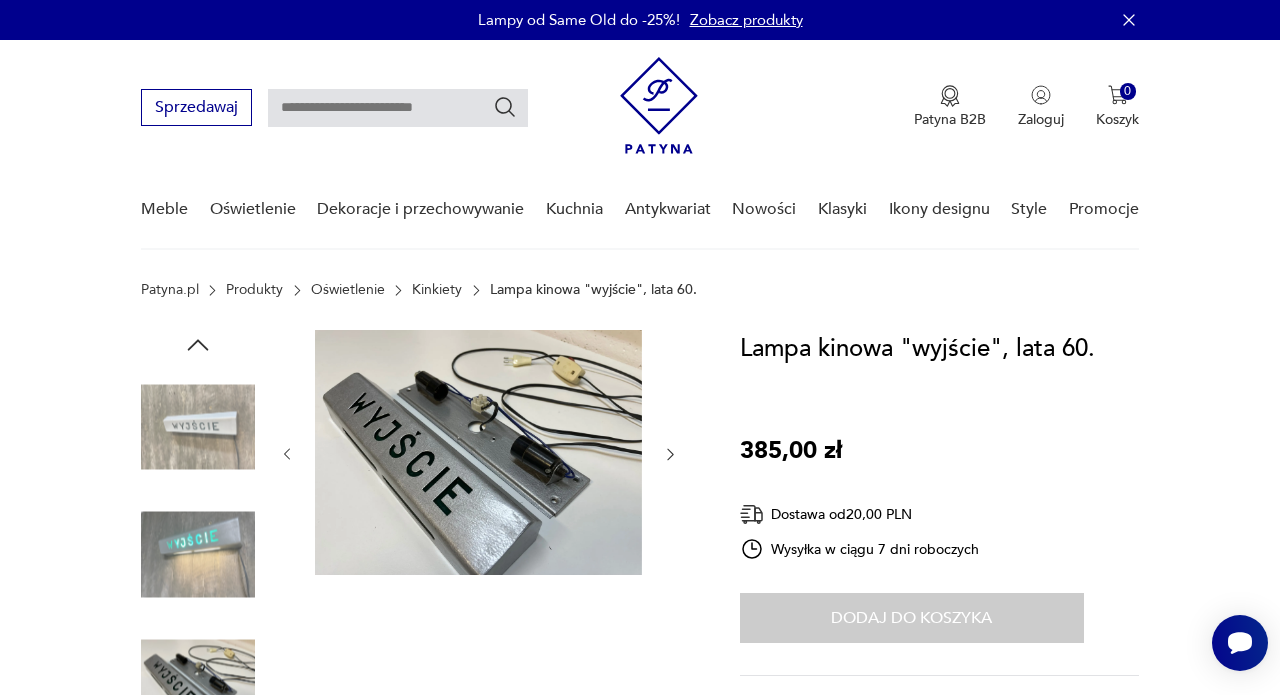 click on "Dodaj do koszyka" at bounding box center (912, 618) 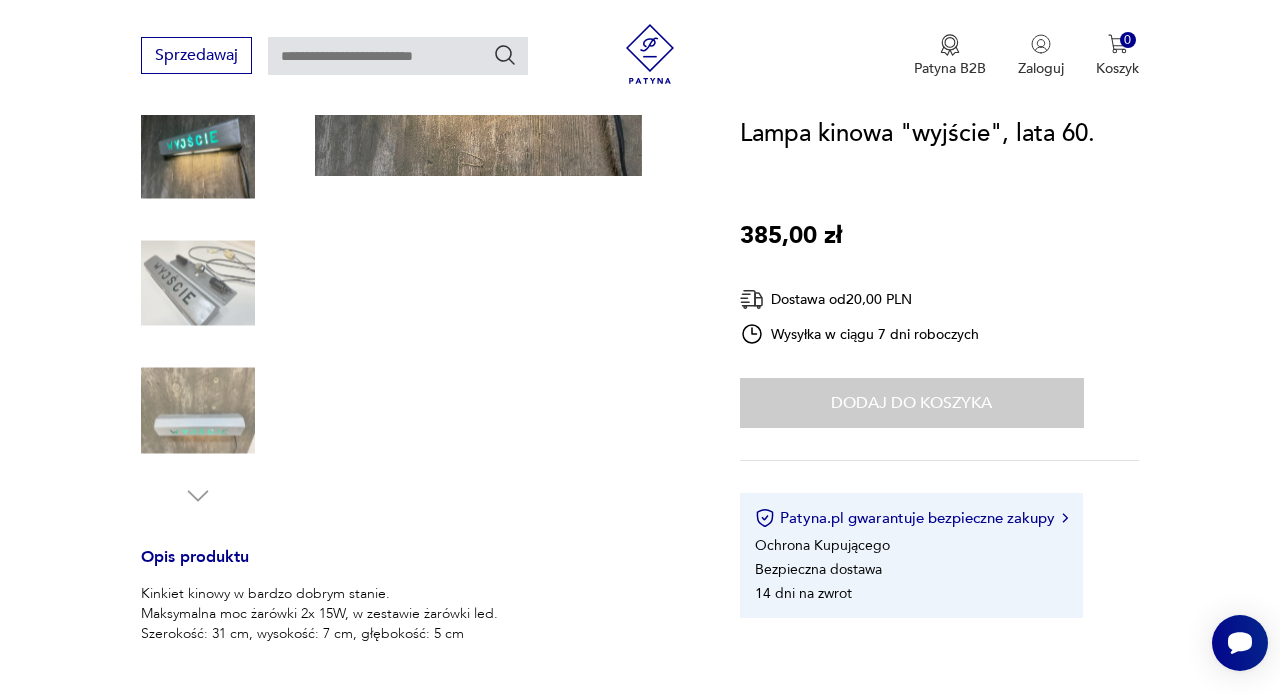 scroll, scrollTop: 400, scrollLeft: 0, axis: vertical 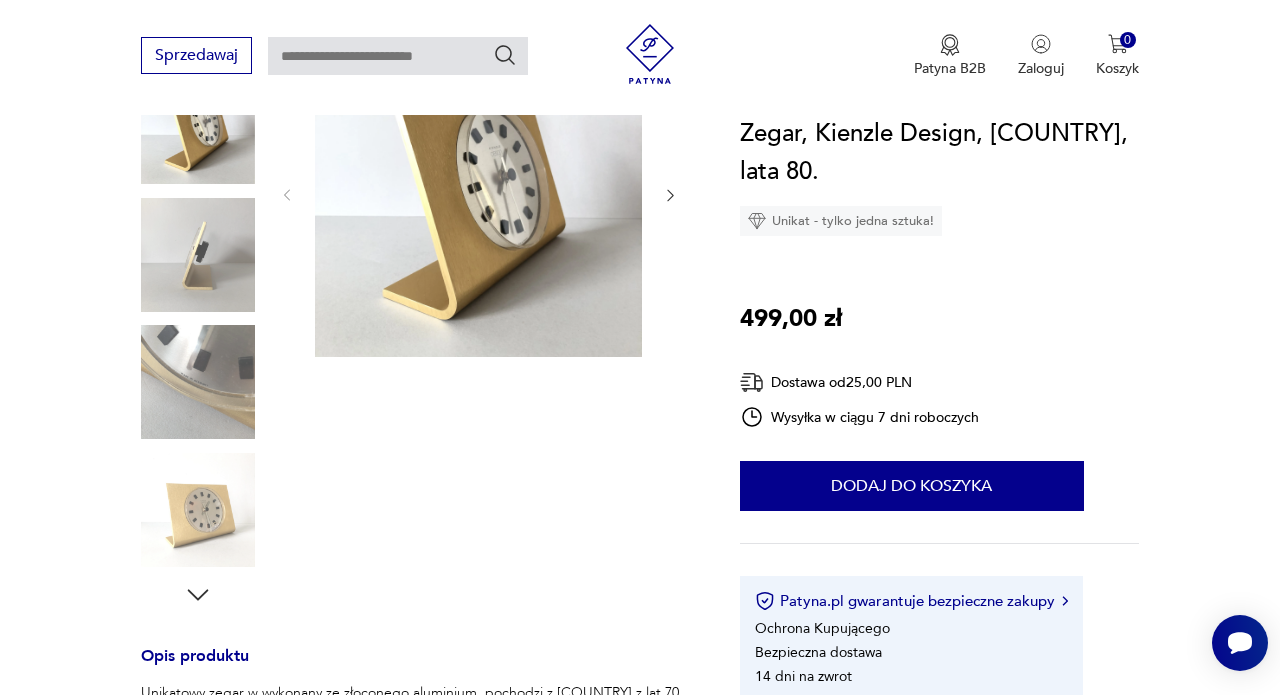 click at bounding box center (670, 195) 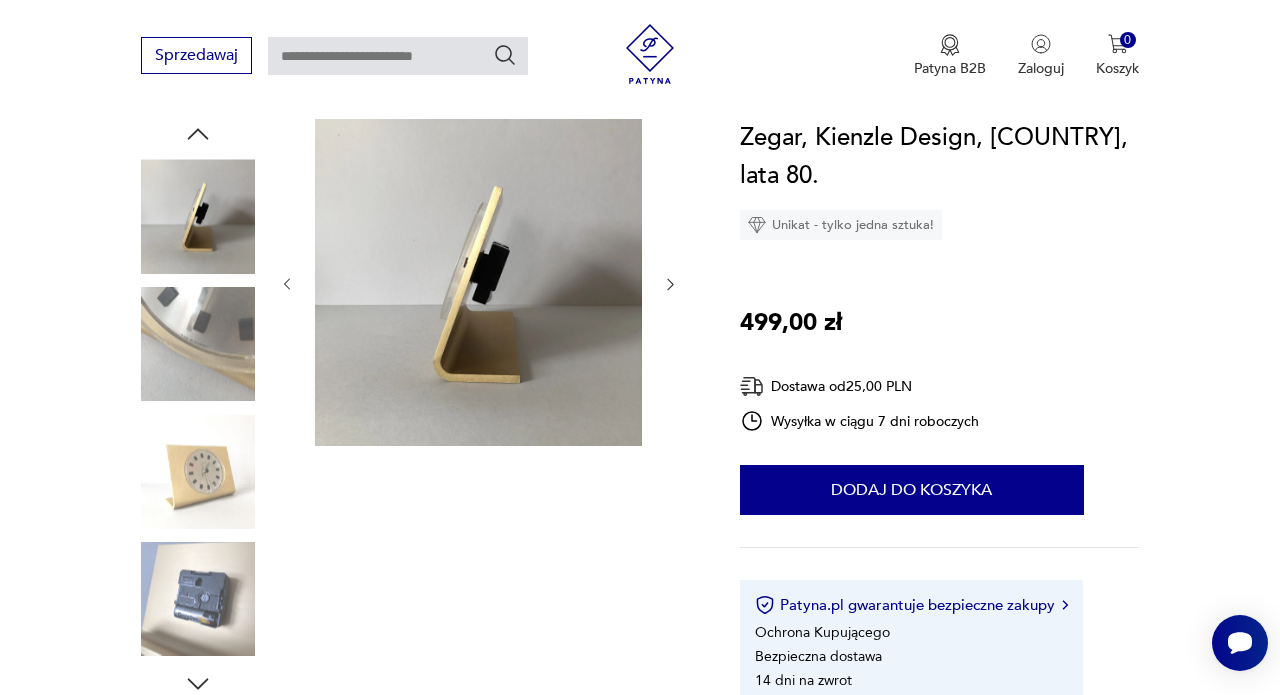 scroll, scrollTop: 211, scrollLeft: 0, axis: vertical 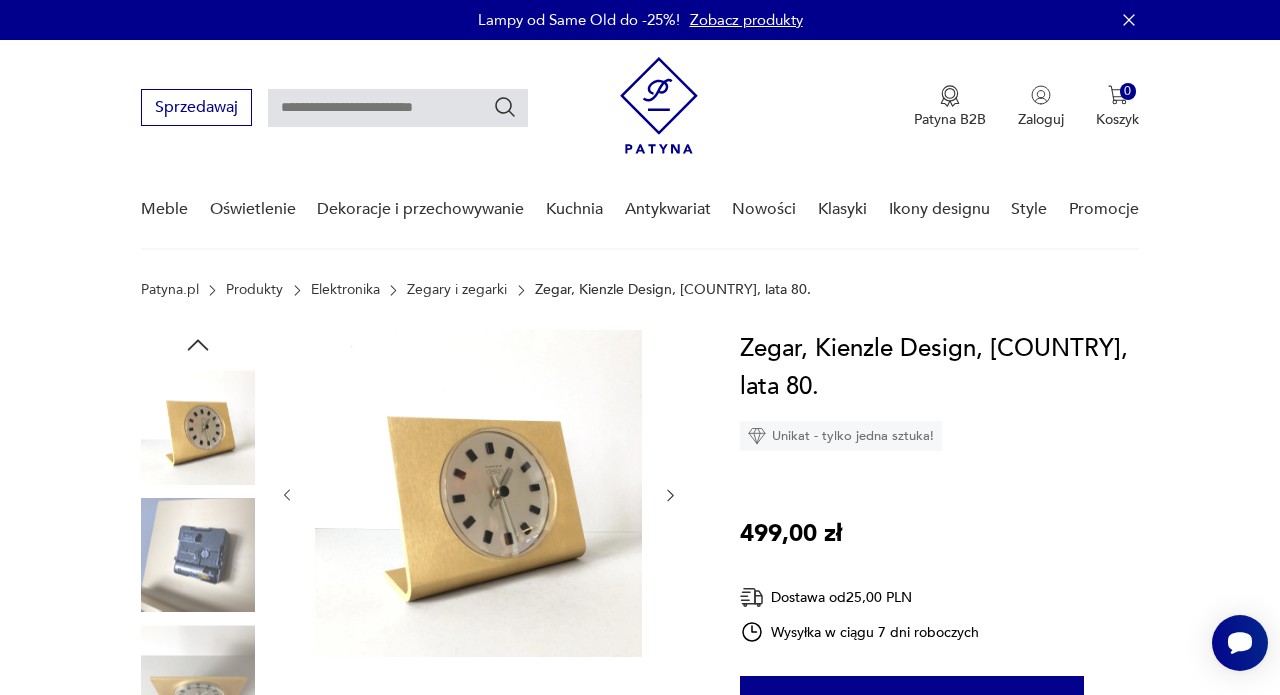 click at bounding box center (198, 427) 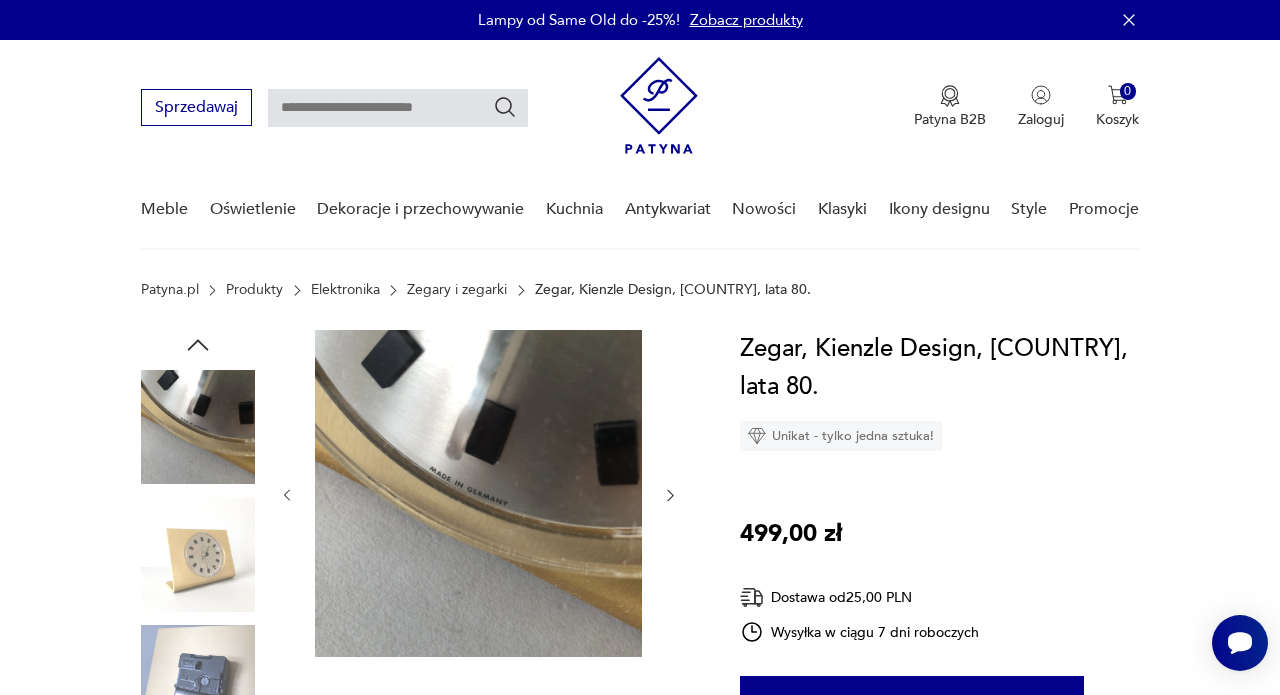click at bounding box center (287, 495) 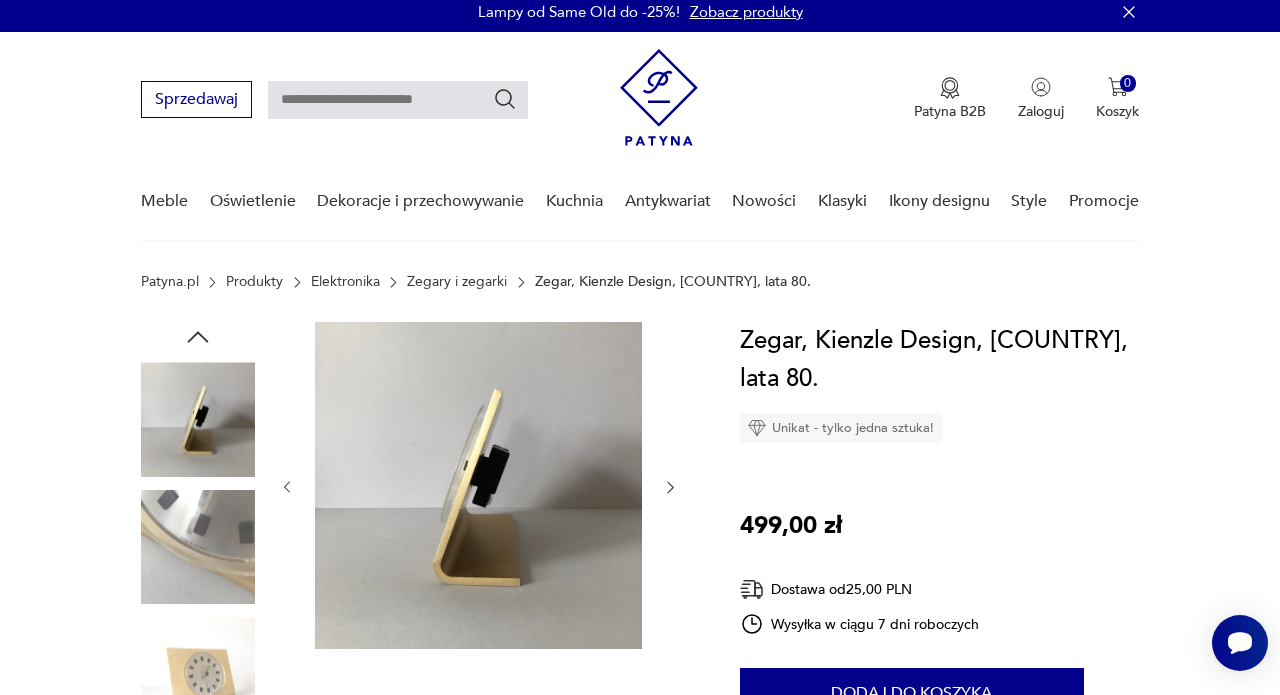 scroll, scrollTop: 8, scrollLeft: 0, axis: vertical 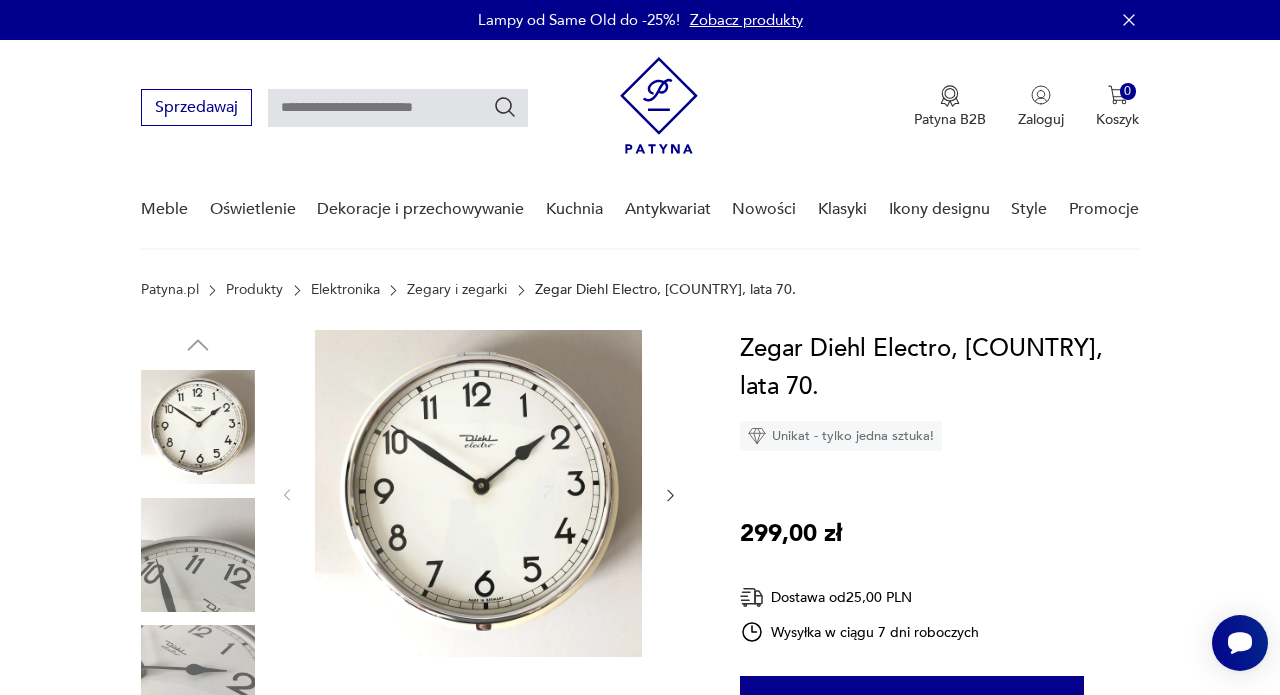 click at bounding box center [671, 495] 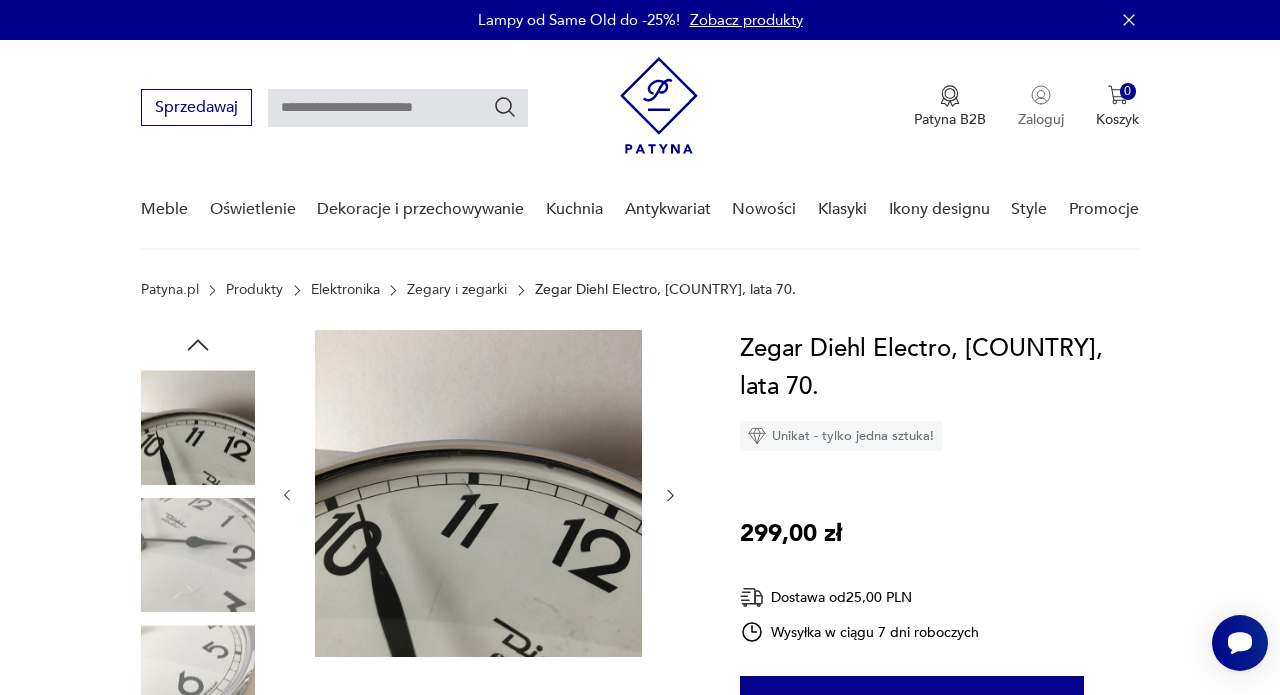 scroll, scrollTop: 0, scrollLeft: 0, axis: both 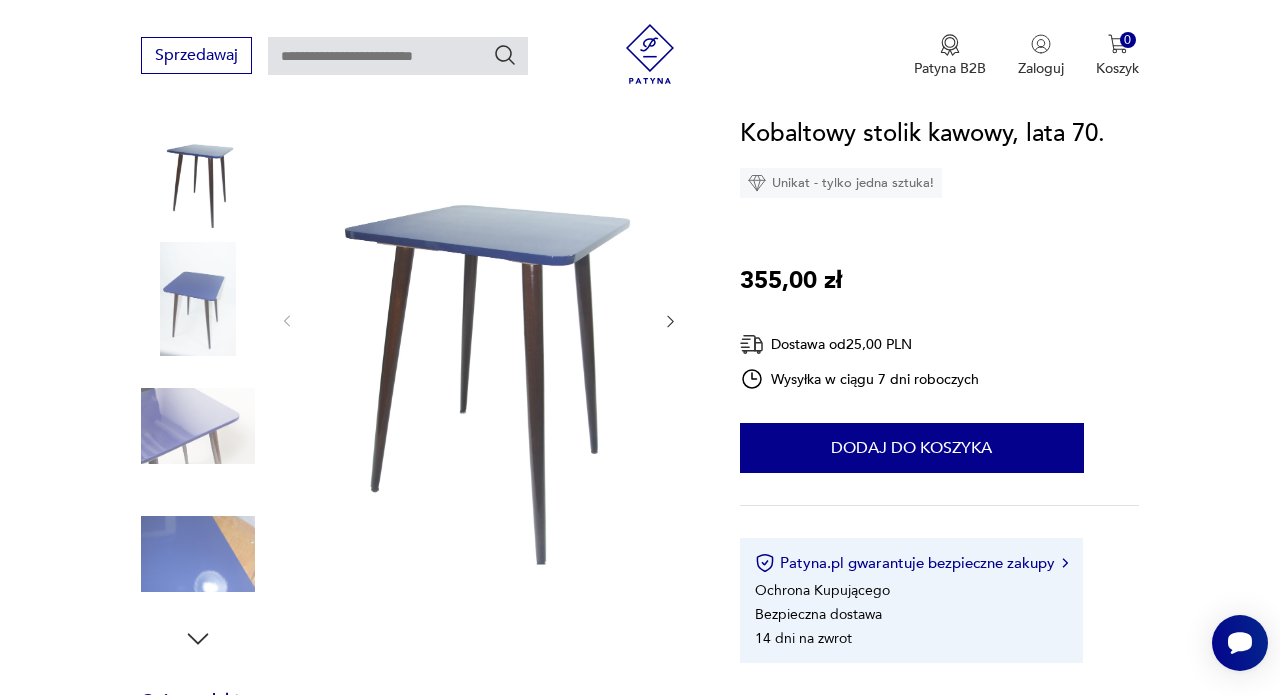 click at bounding box center [0, 0] 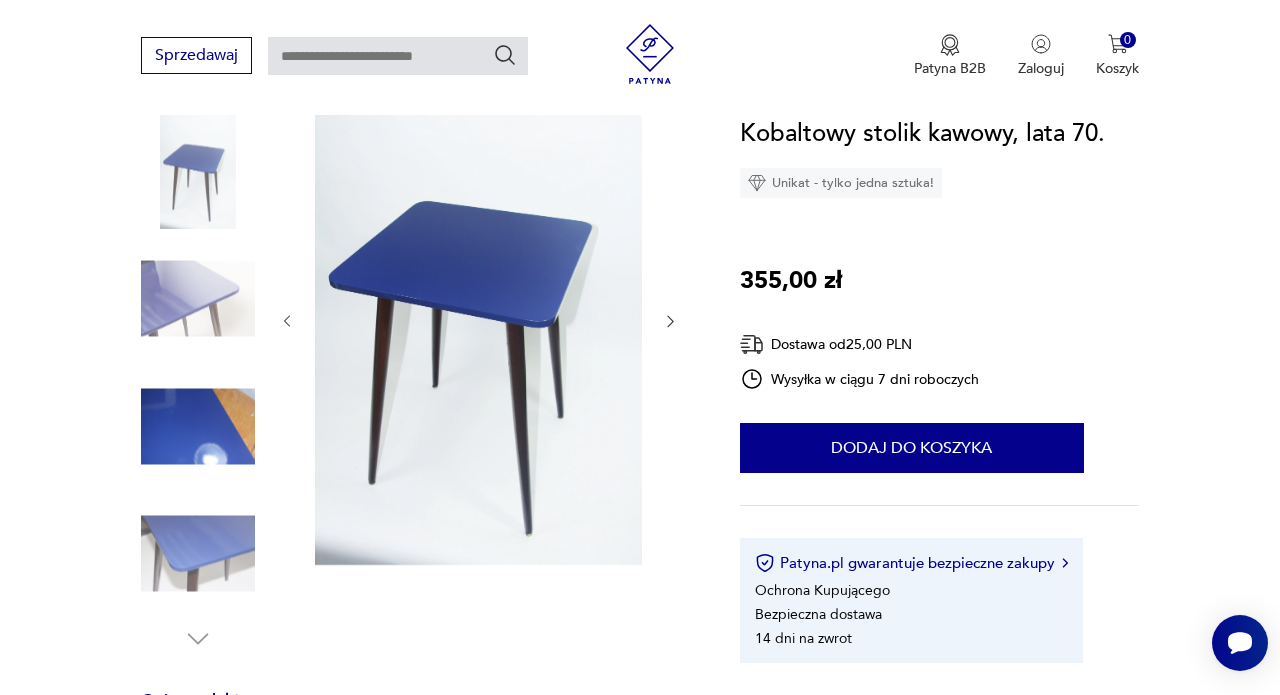 click at bounding box center (0, 0) 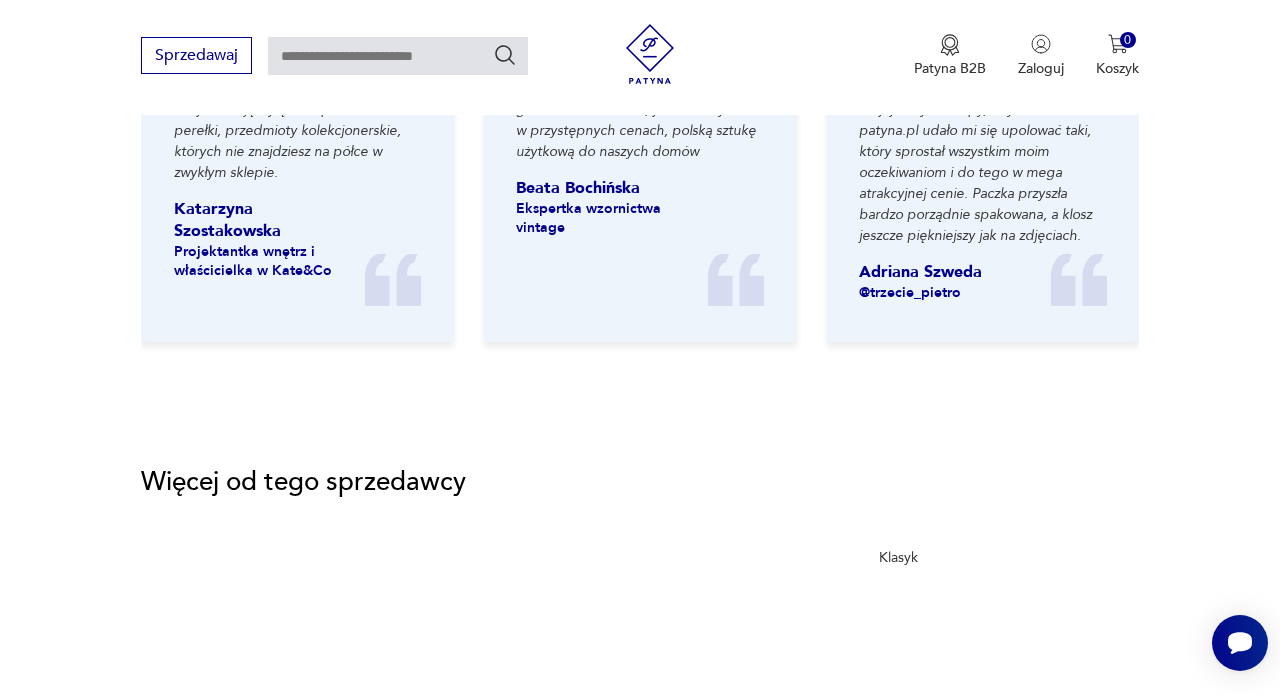 scroll, scrollTop: 2290, scrollLeft: 0, axis: vertical 